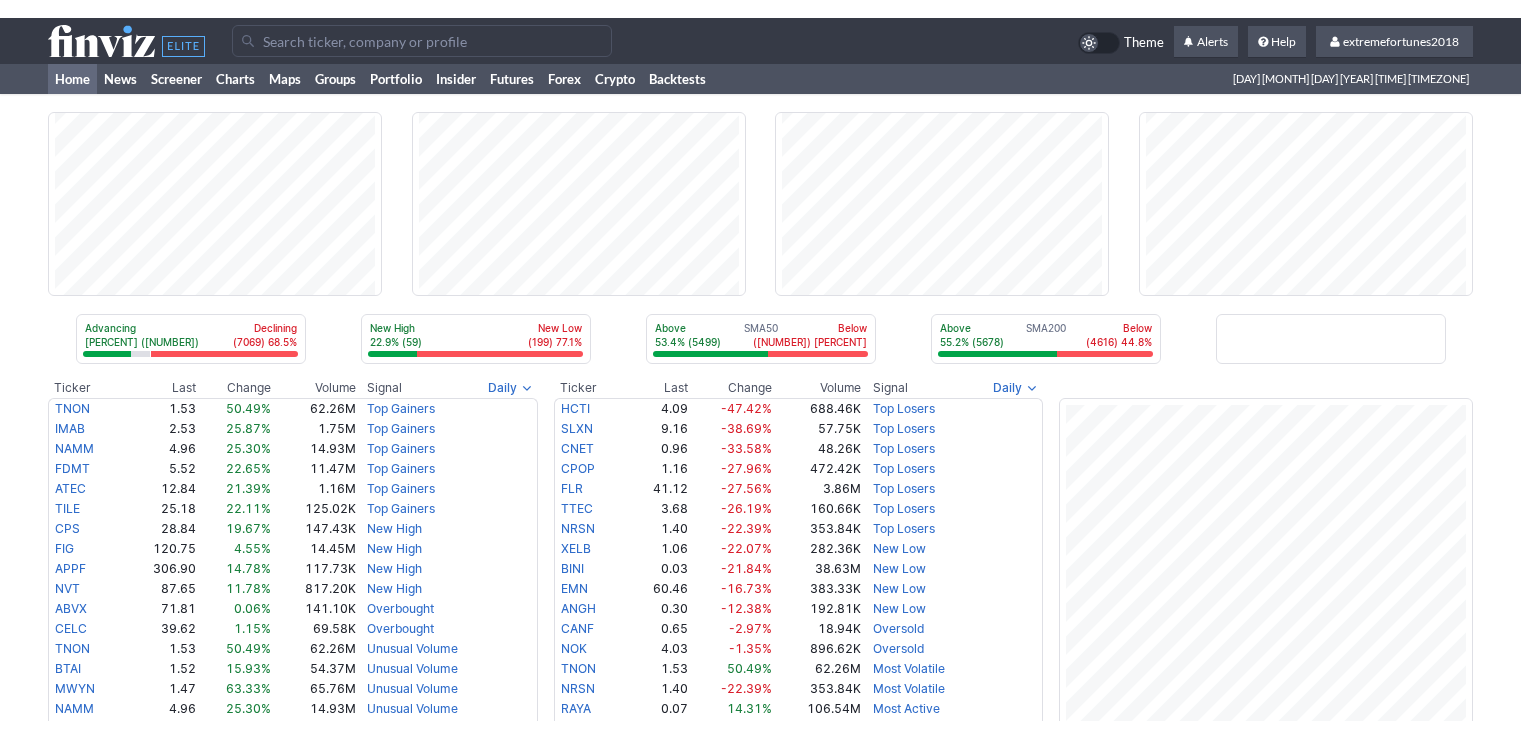 scroll, scrollTop: 0, scrollLeft: 0, axis: both 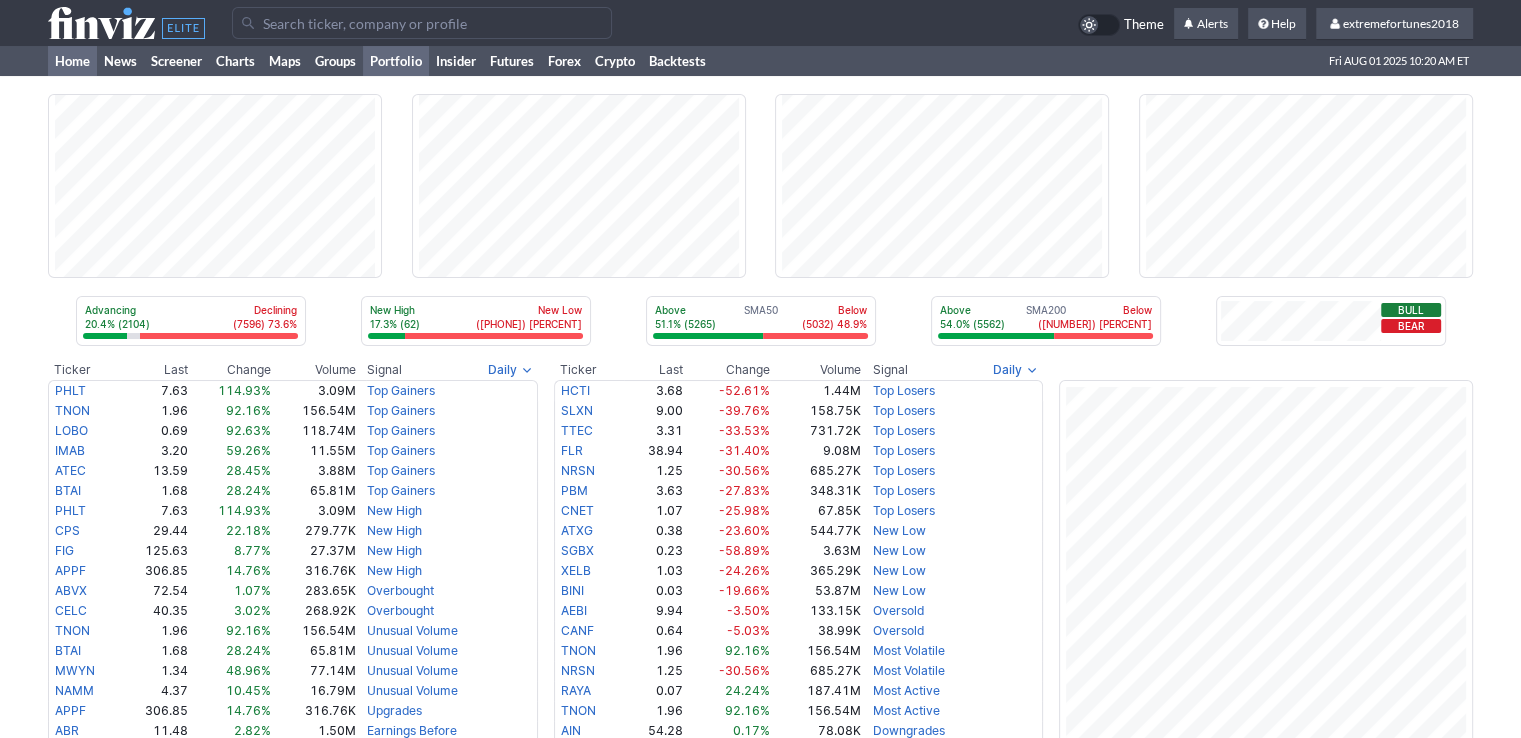 click on "Portfolio" at bounding box center (396, 61) 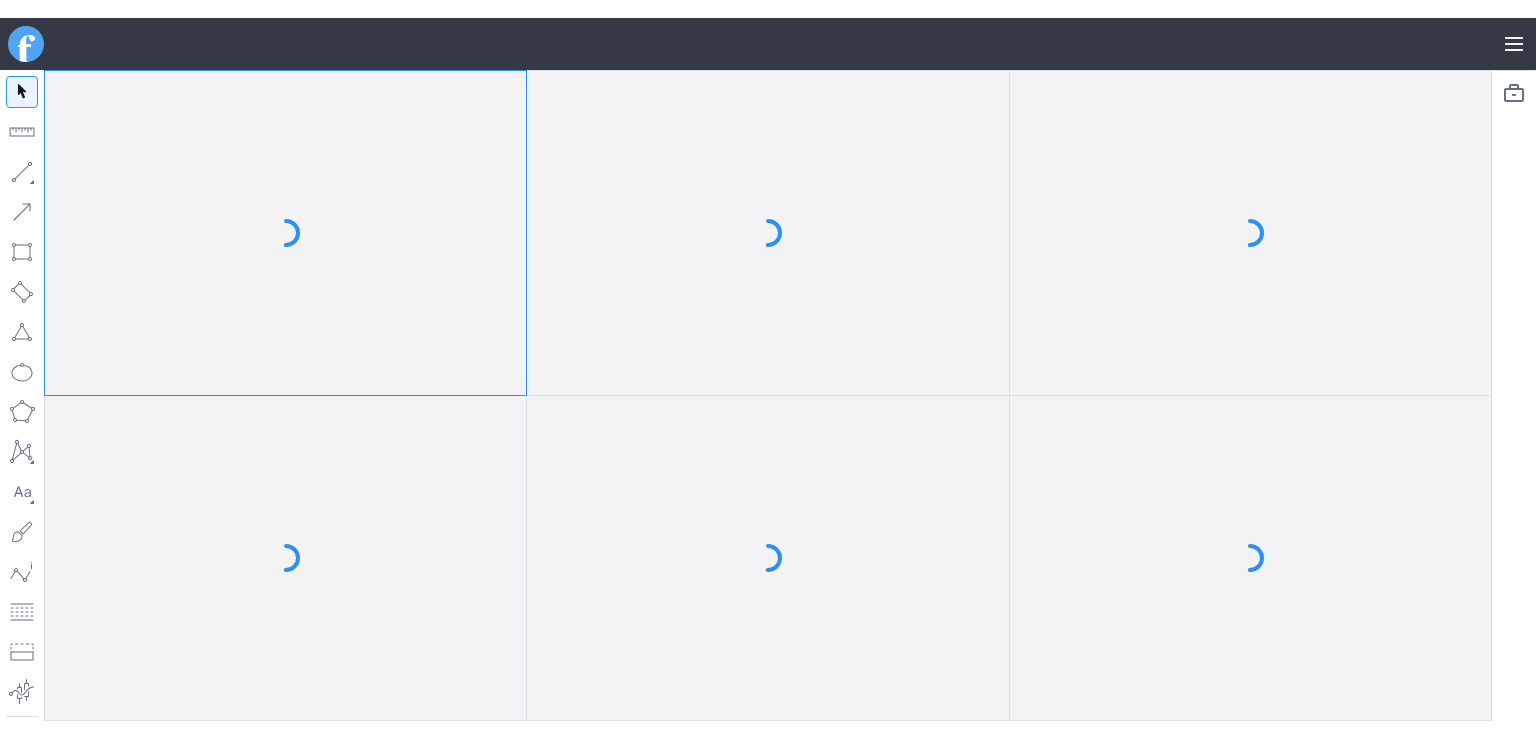 scroll, scrollTop: 0, scrollLeft: 0, axis: both 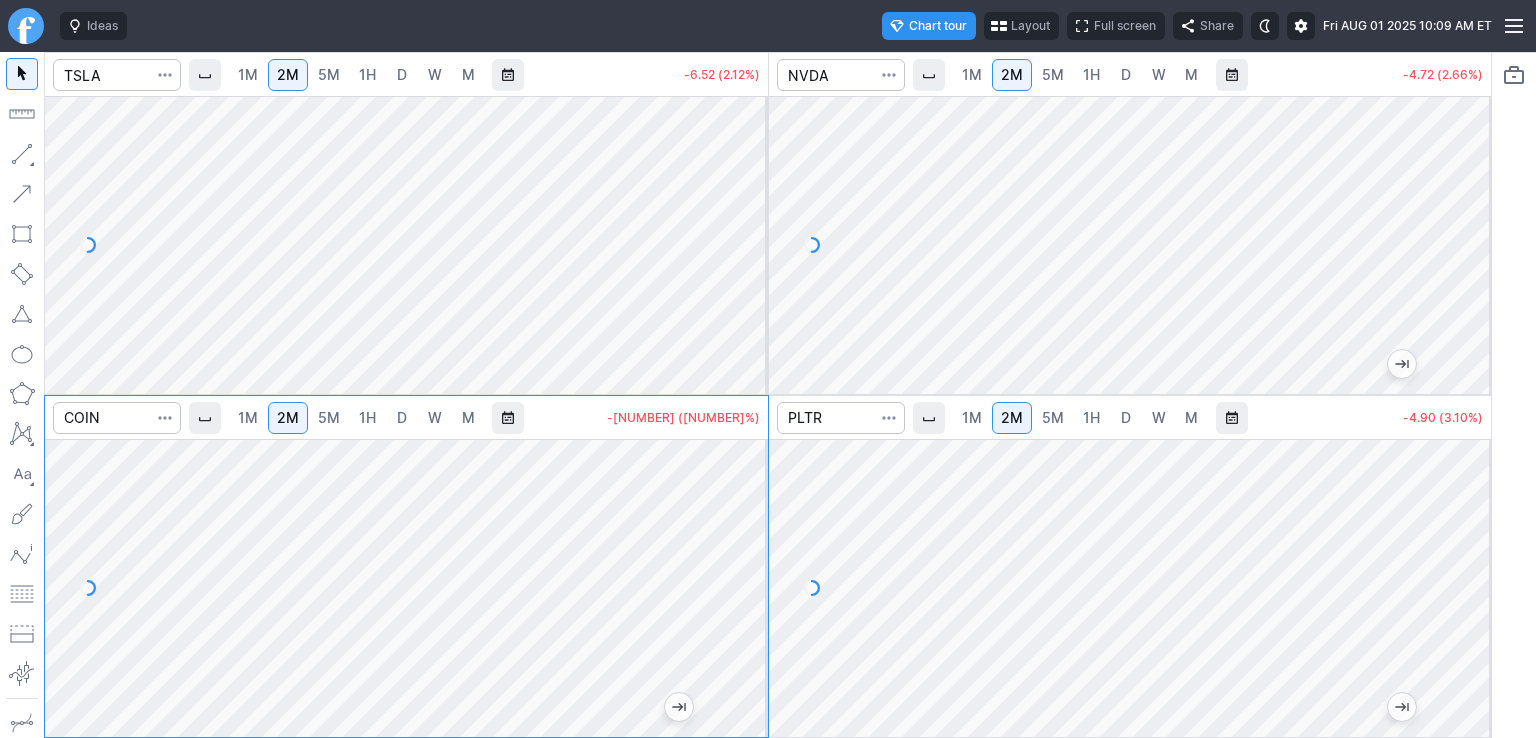 click on "5M" at bounding box center (329, 417) 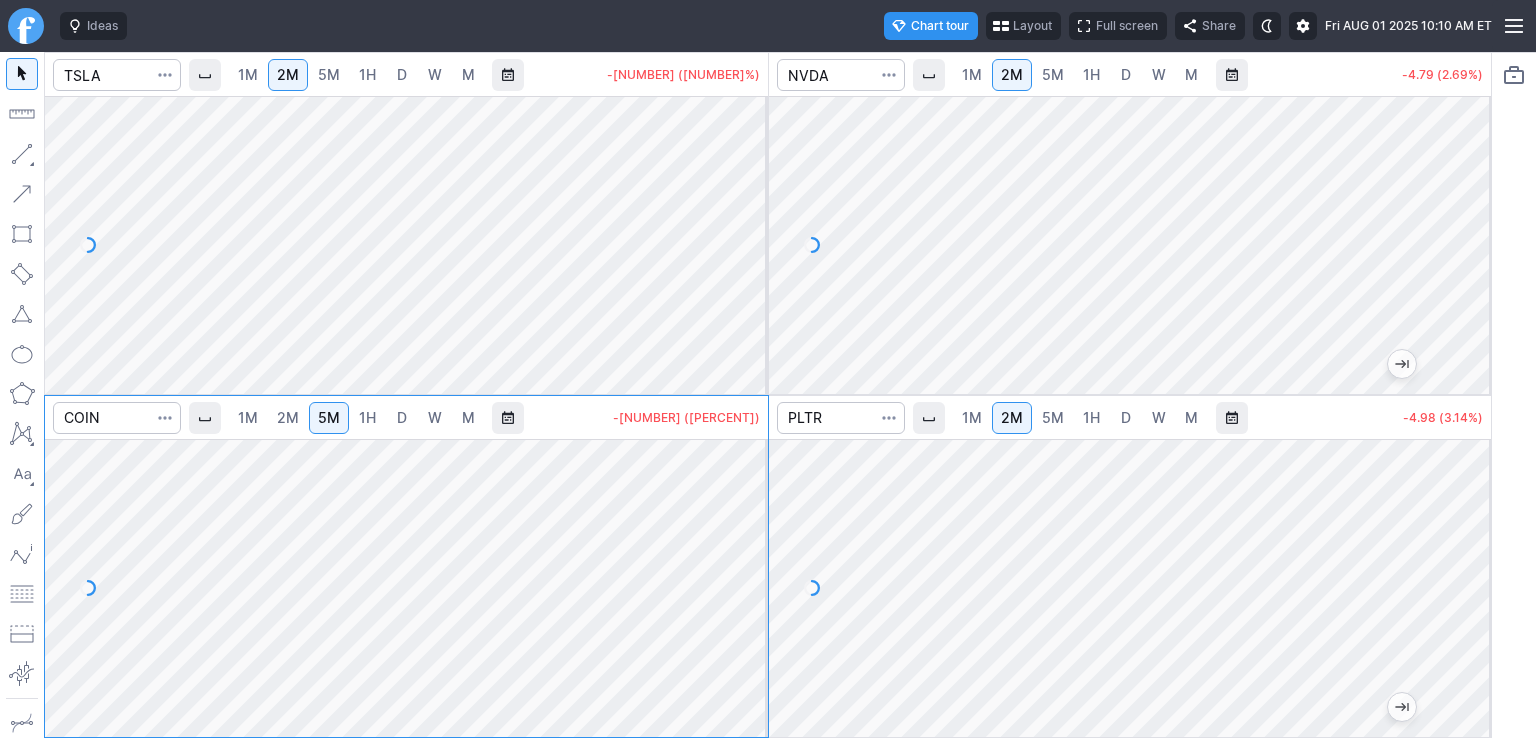 click on "2M" at bounding box center [288, 417] 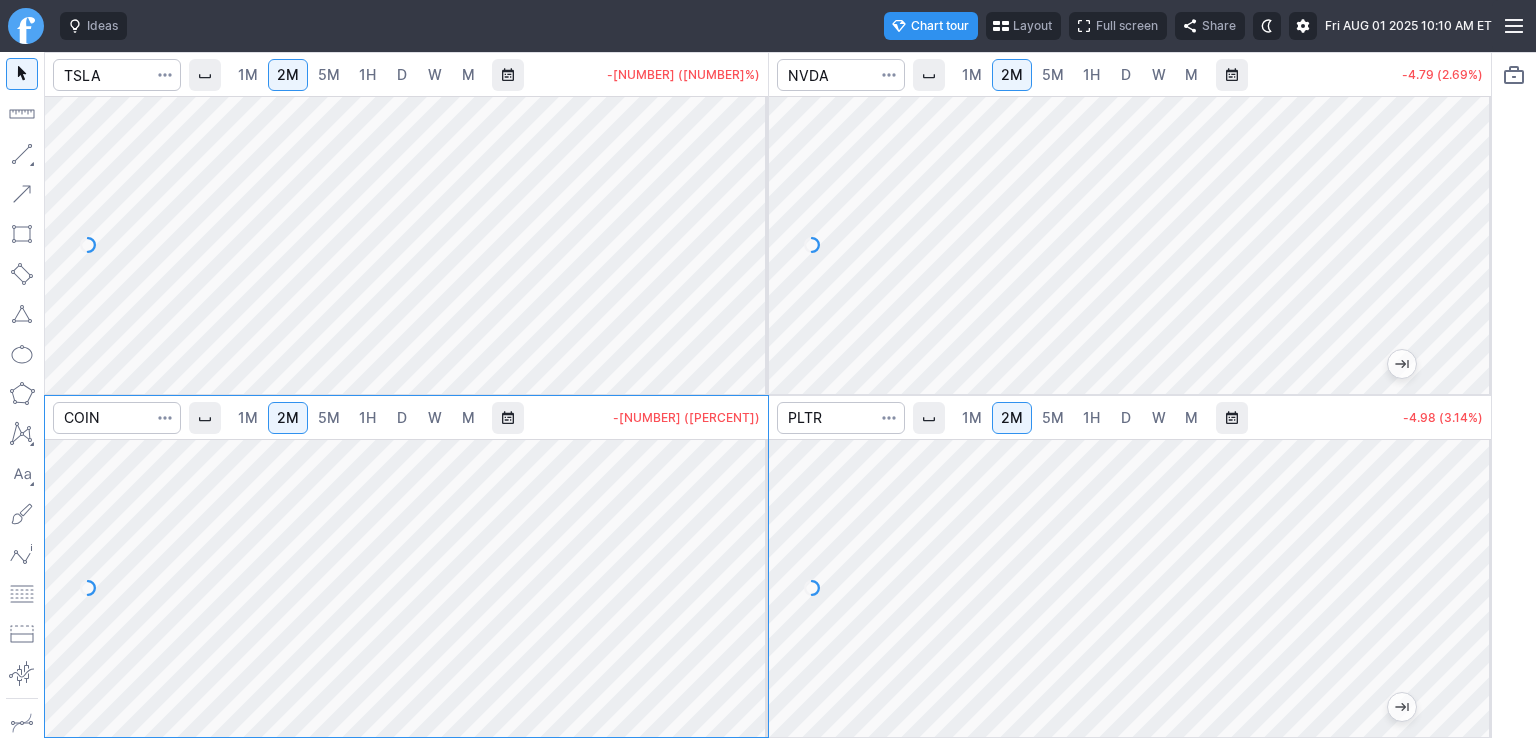 drag, startPoint x: 755, startPoint y: 514, endPoint x: 756, endPoint y: 532, distance: 18.027756 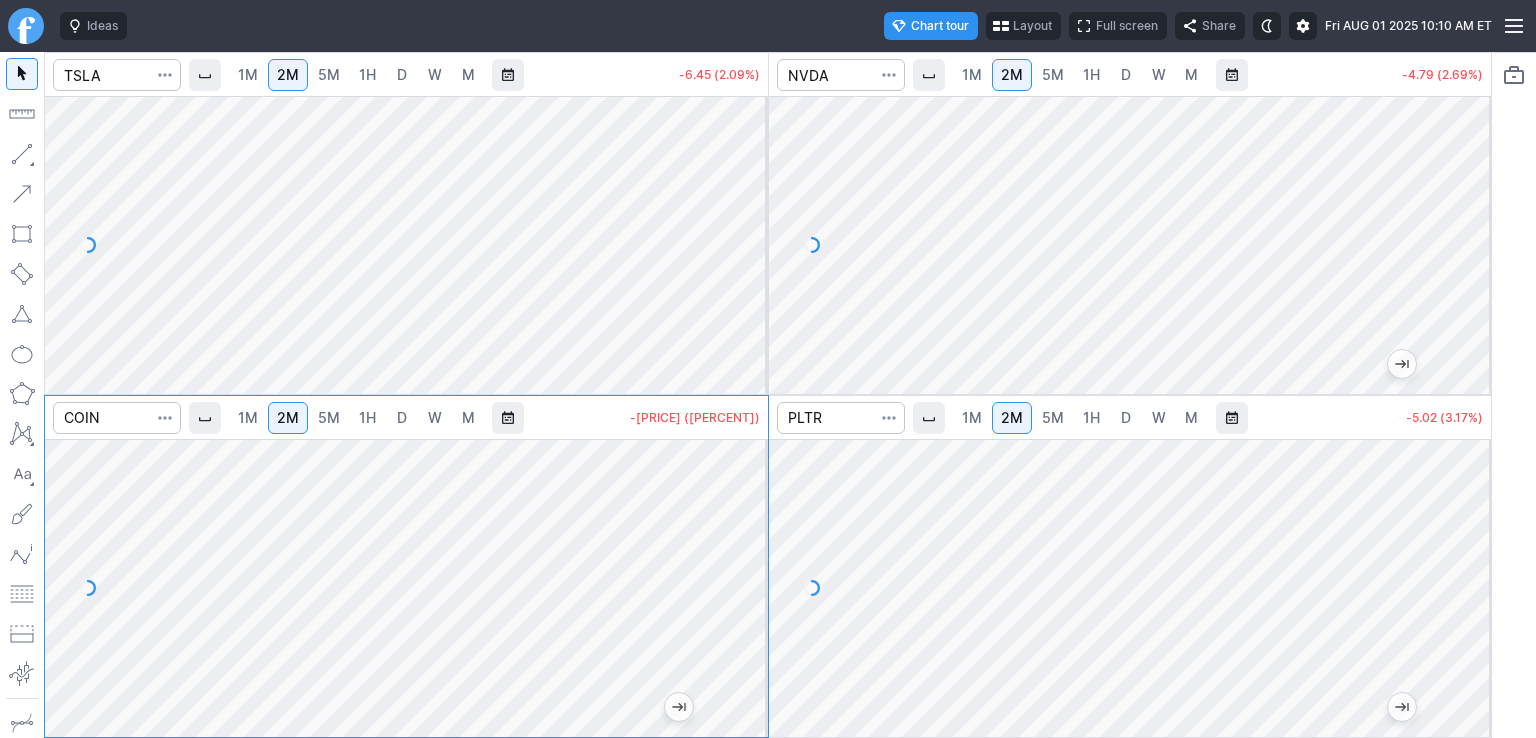 drag, startPoint x: 748, startPoint y: 616, endPoint x: 735, endPoint y: 473, distance: 143.58969 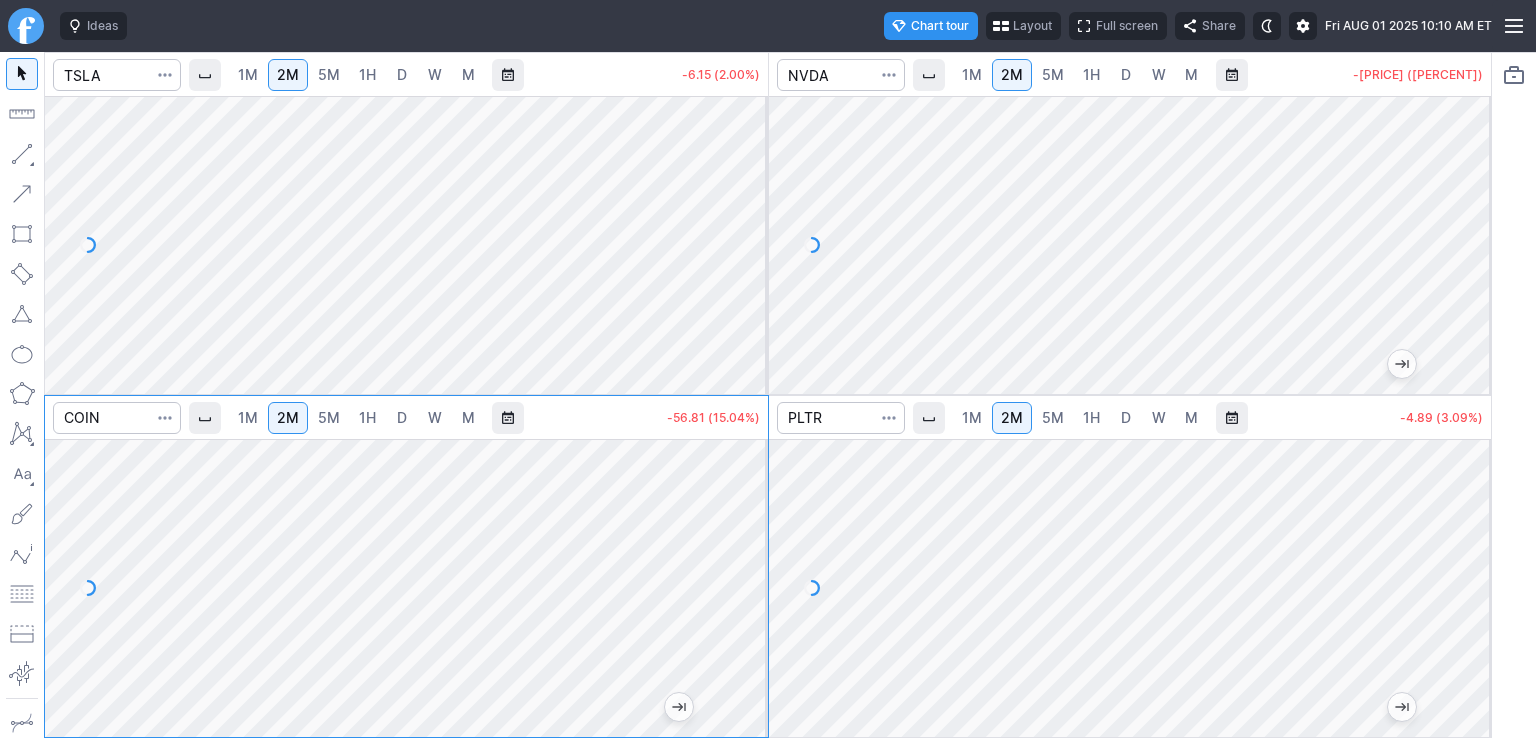 drag, startPoint x: 753, startPoint y: 209, endPoint x: 751, endPoint y: 225, distance: 16.124516 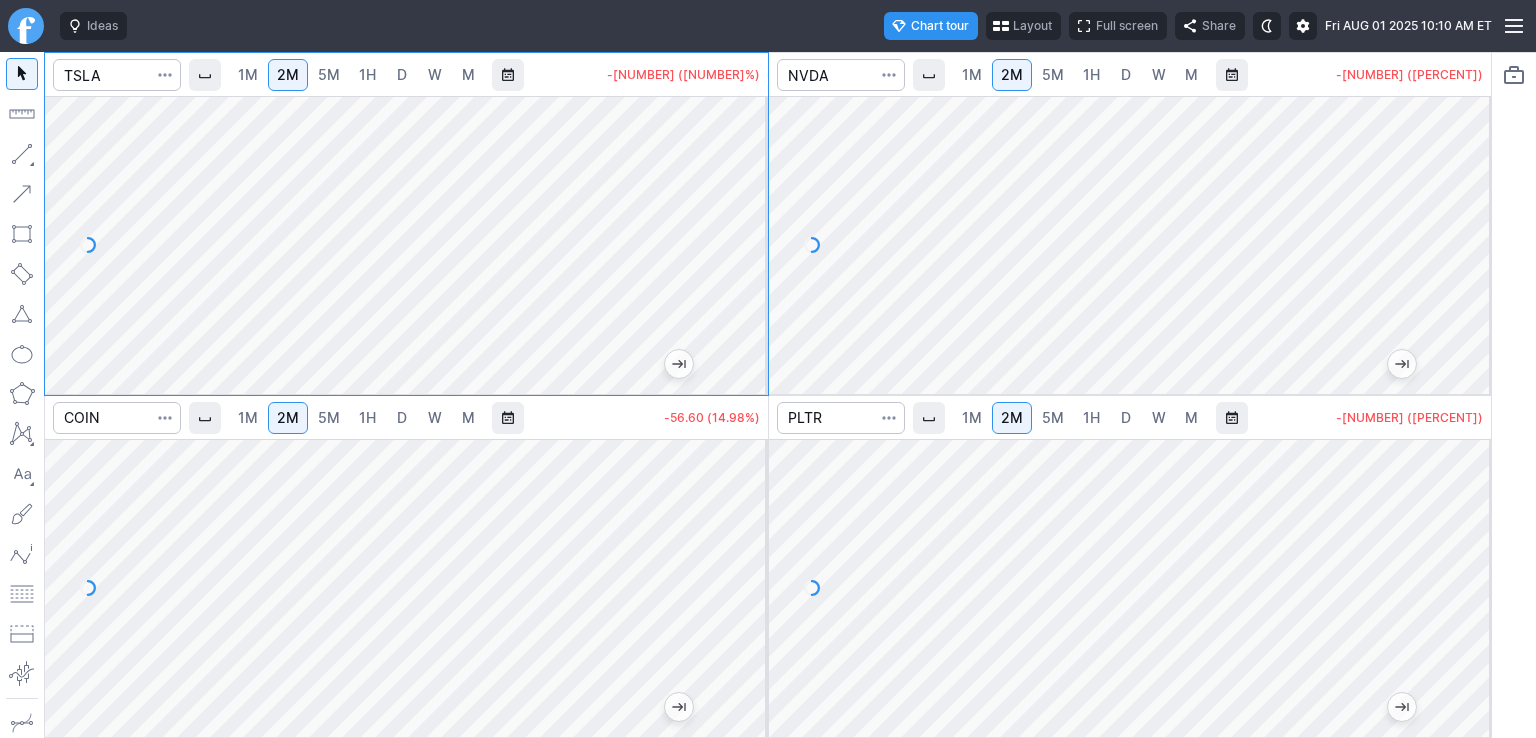 drag, startPoint x: 753, startPoint y: 290, endPoint x: 746, endPoint y: 227, distance: 63.387695 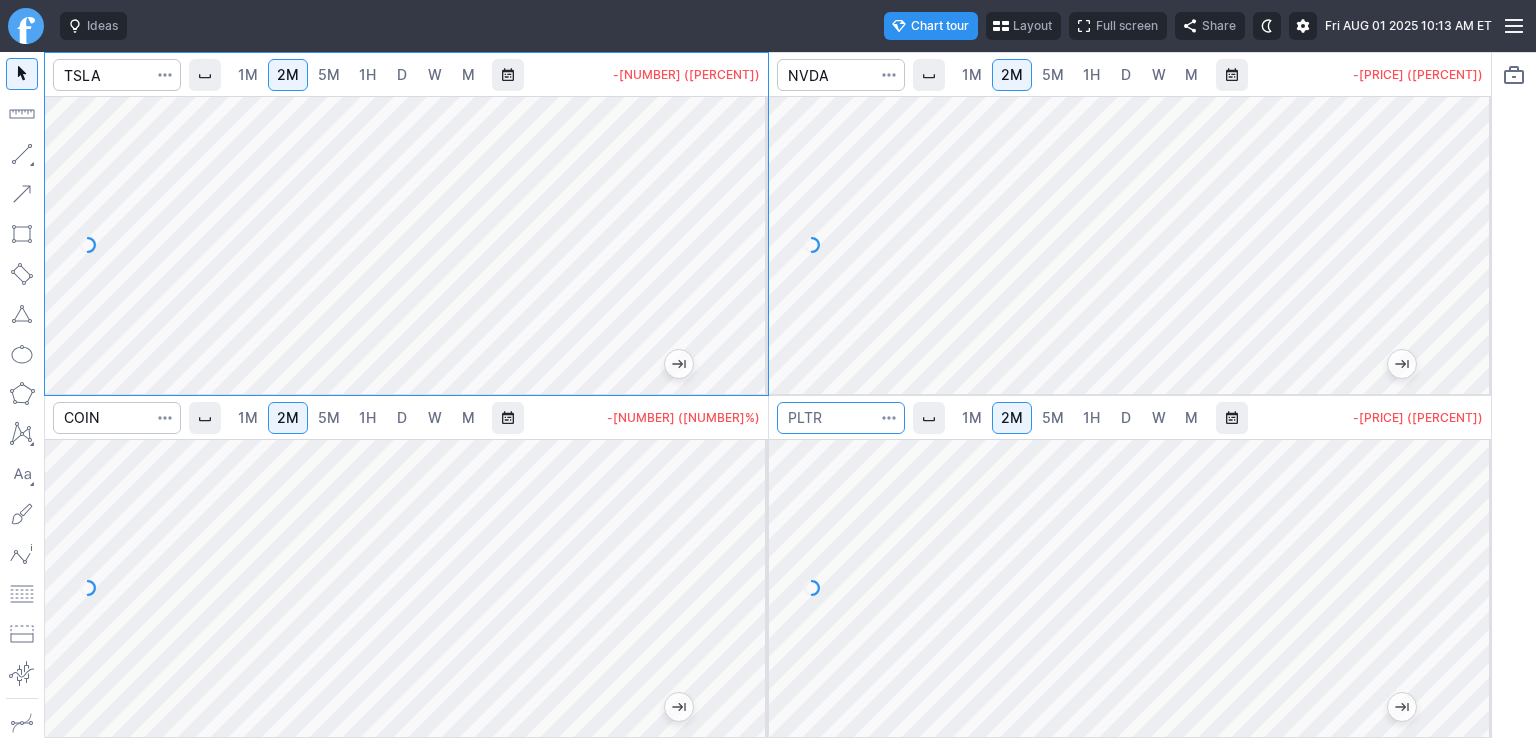 click at bounding box center [841, 418] 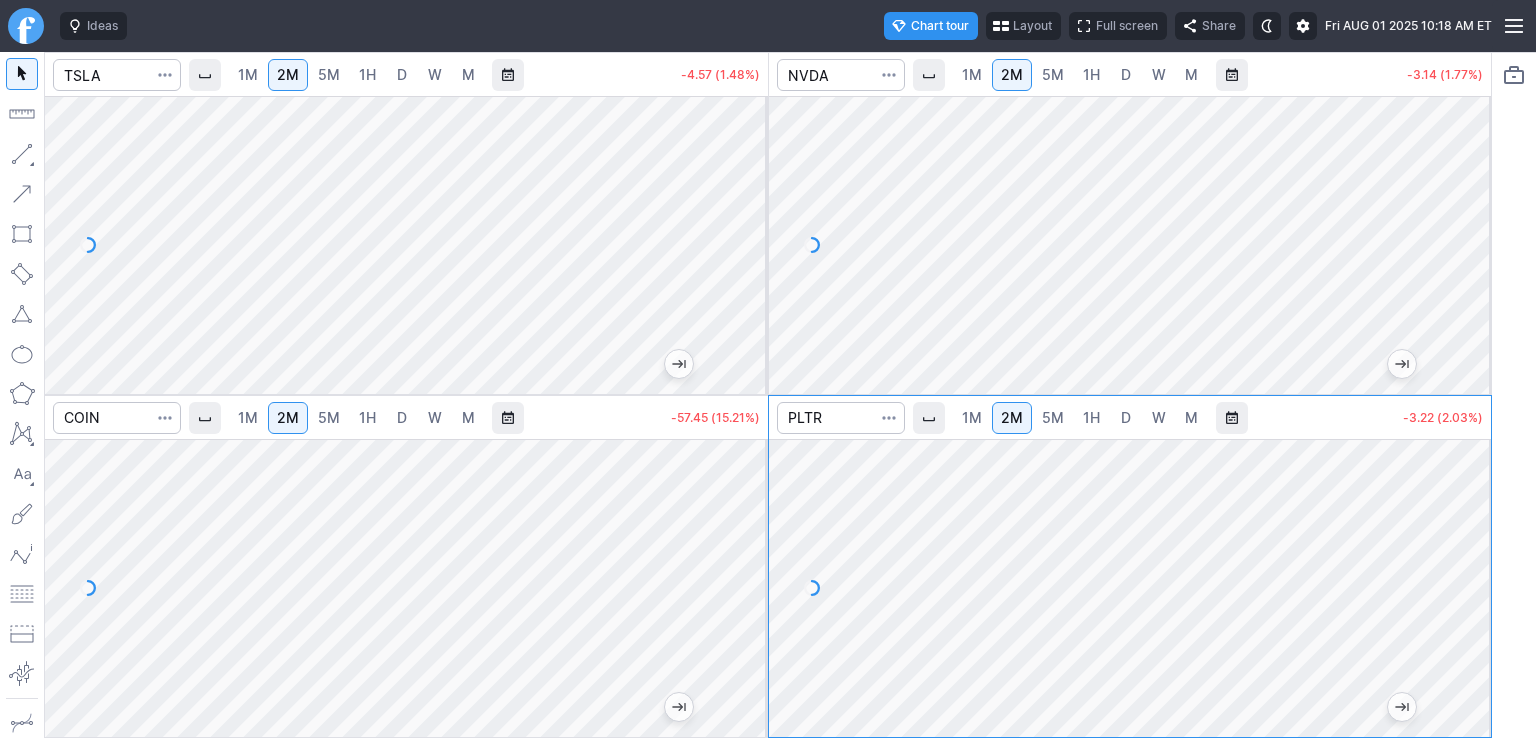scroll, scrollTop: 0, scrollLeft: 0, axis: both 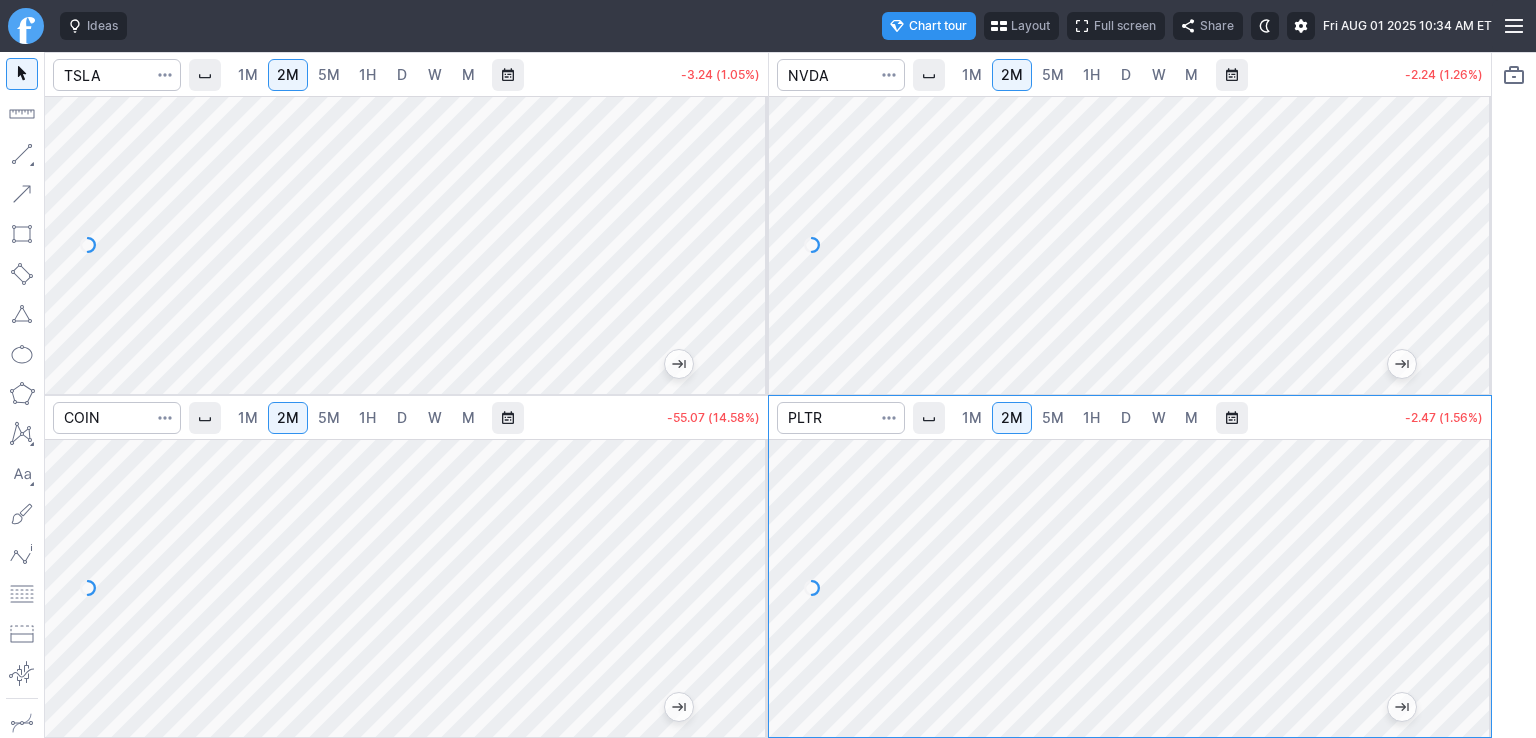 drag, startPoint x: 1468, startPoint y: 243, endPoint x: 1464, endPoint y: 195, distance: 48.166378 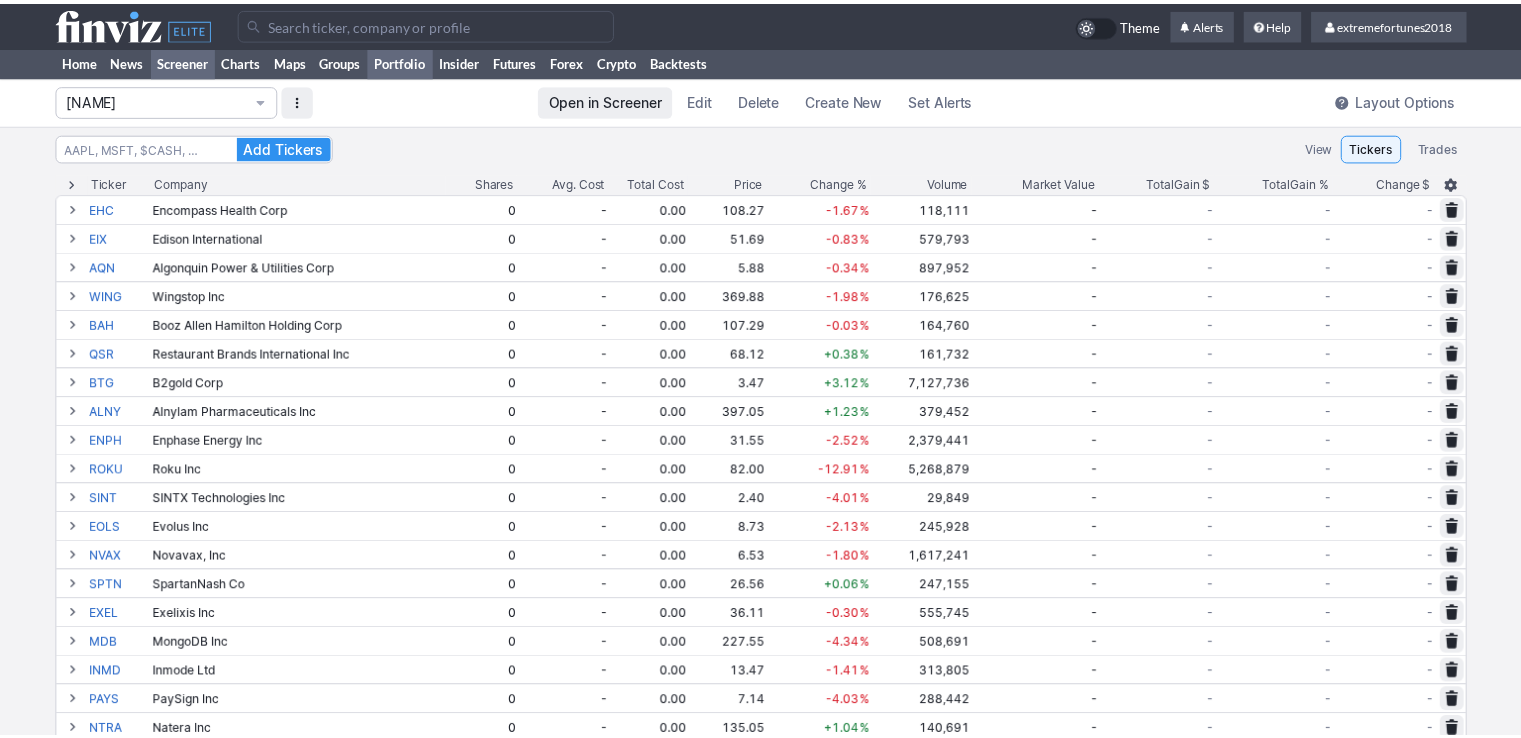 scroll, scrollTop: 0, scrollLeft: 0, axis: both 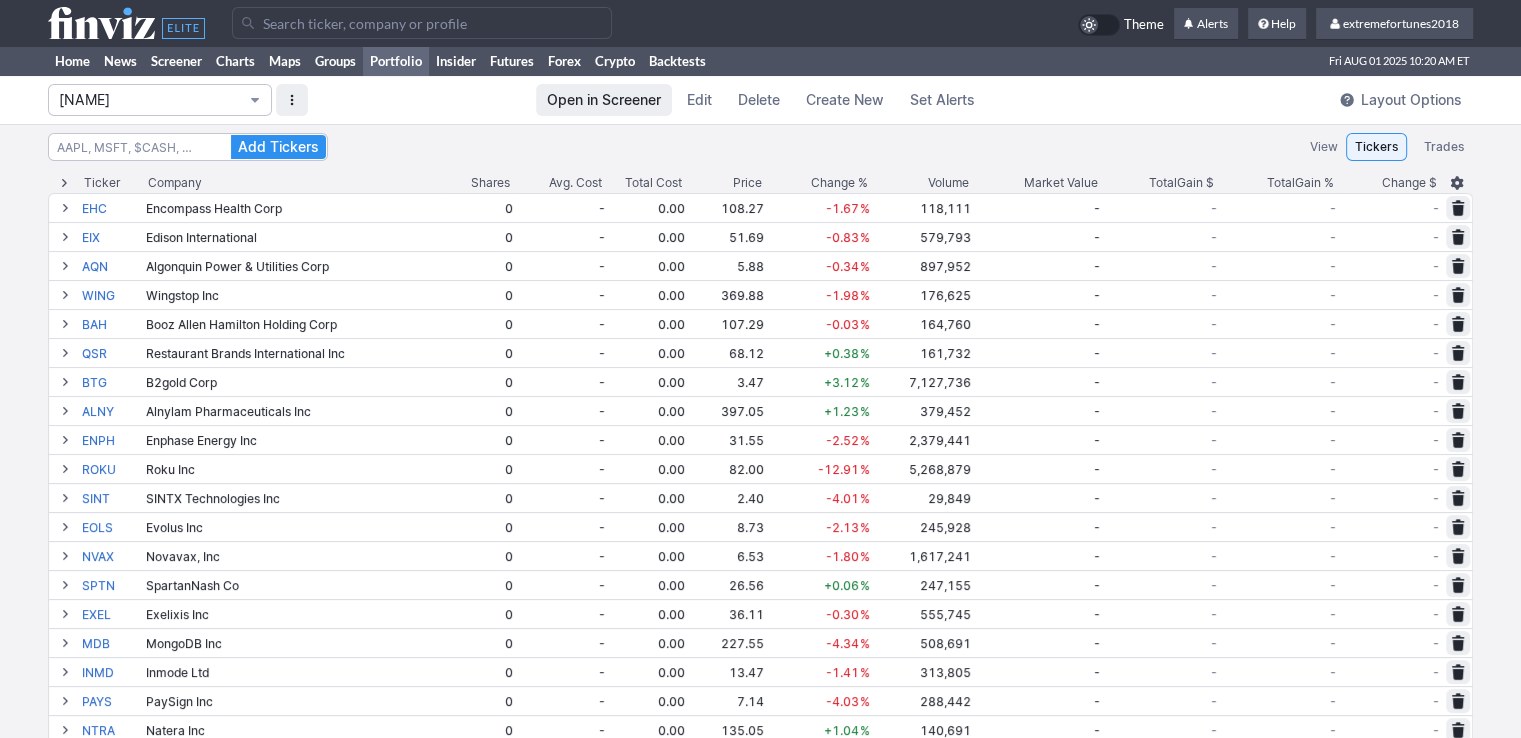 click on "Isabel_Watch" at bounding box center [150, 100] 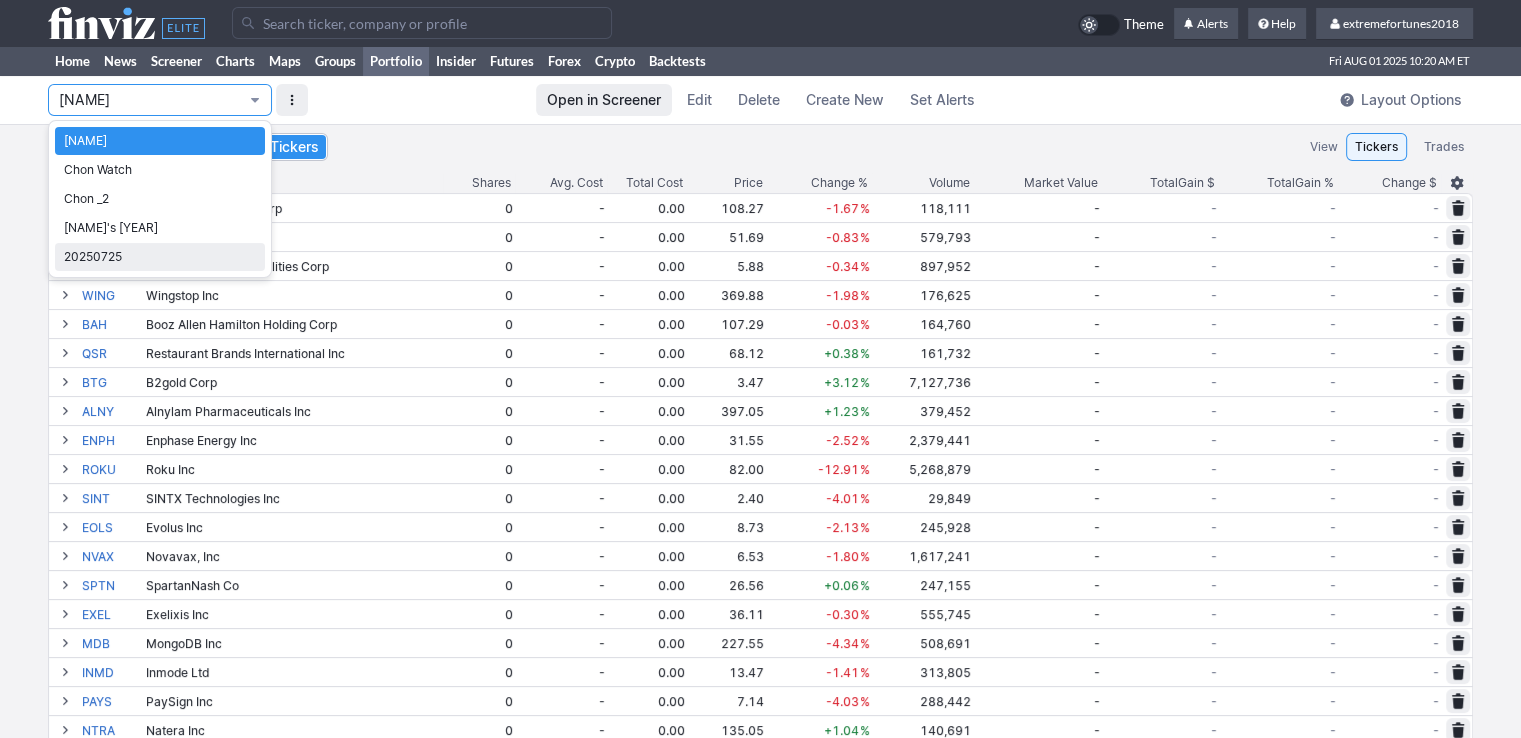 click on "20250725" at bounding box center [160, 257] 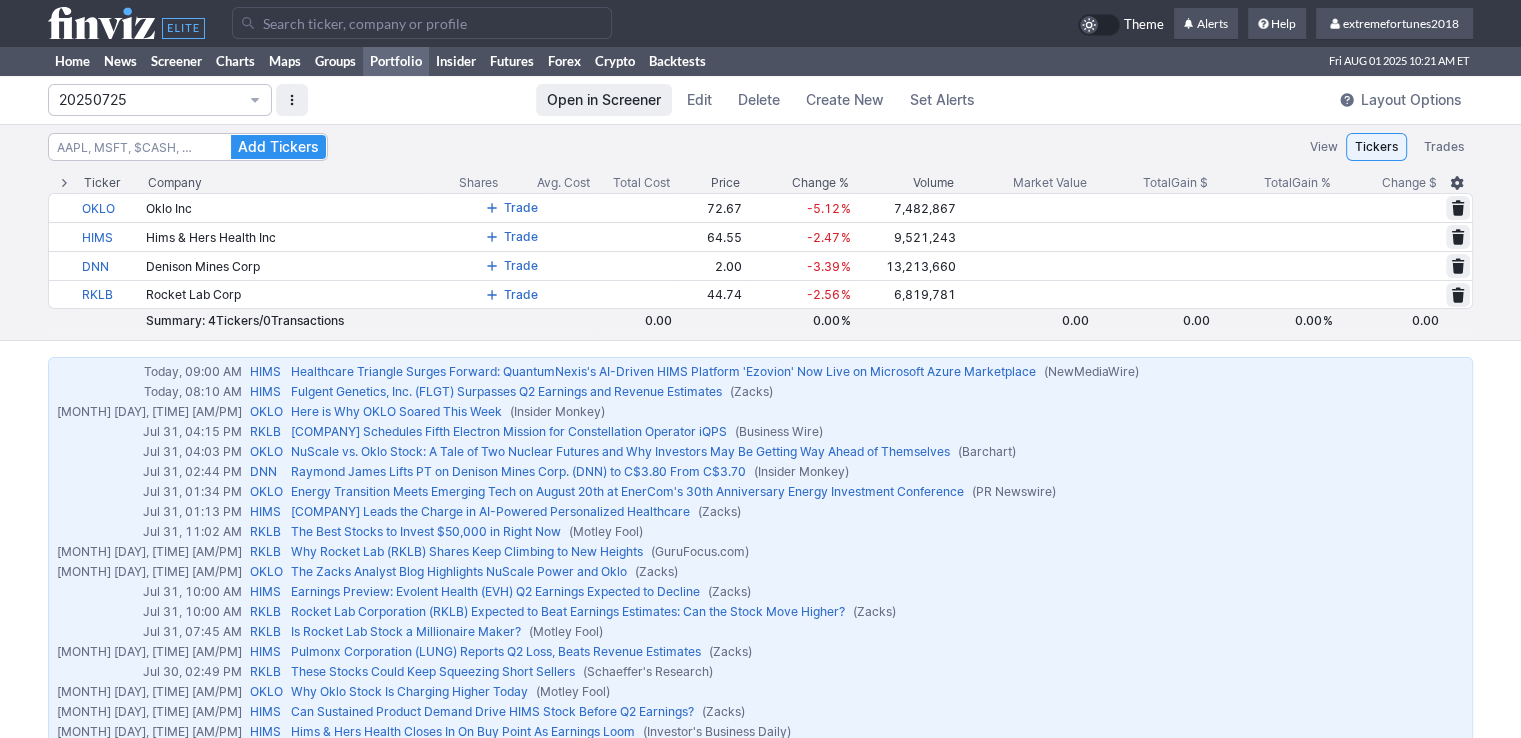 drag, startPoint x: 143, startPoint y: 101, endPoint x: 137, endPoint y: 112, distance: 12.529964 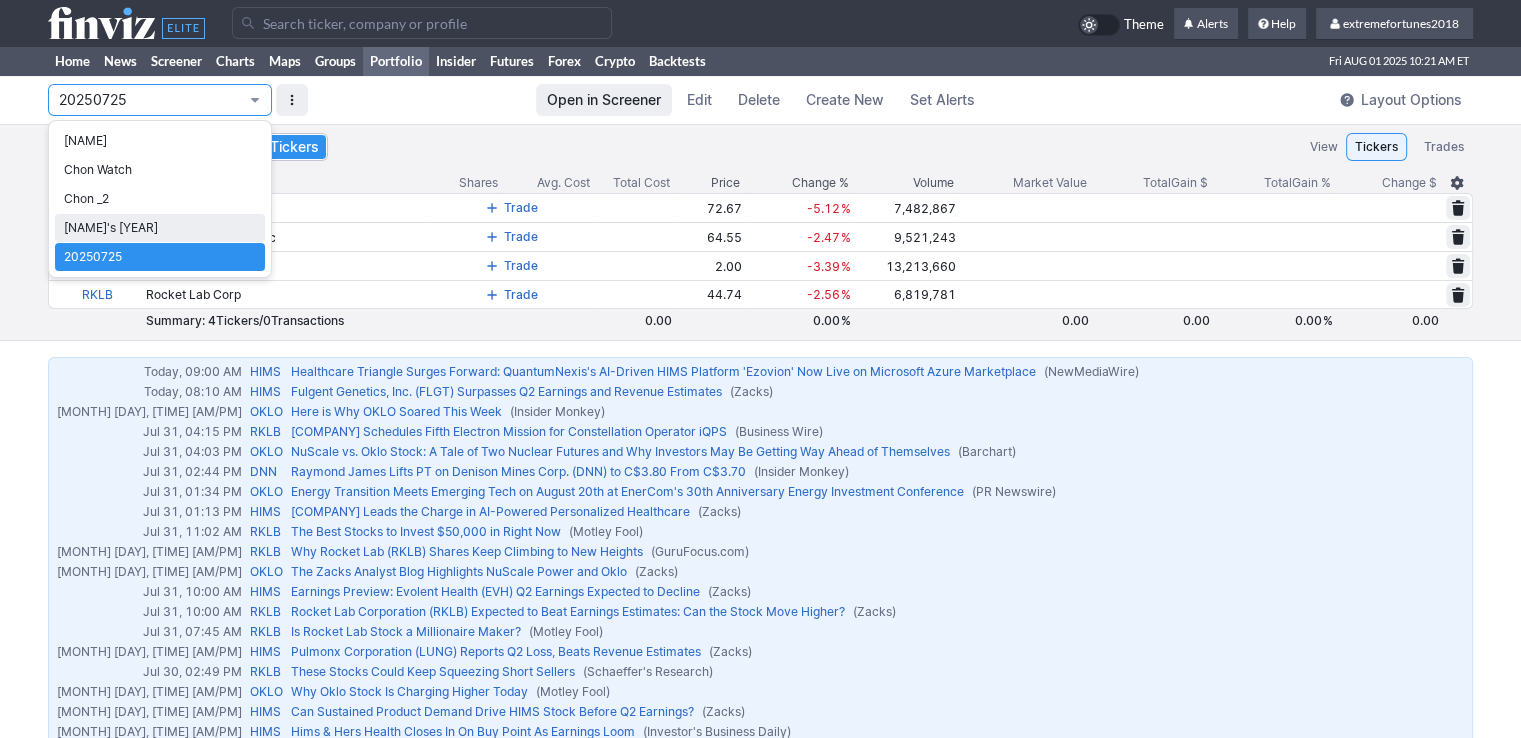 click on "Nancy's 2025" at bounding box center (160, 228) 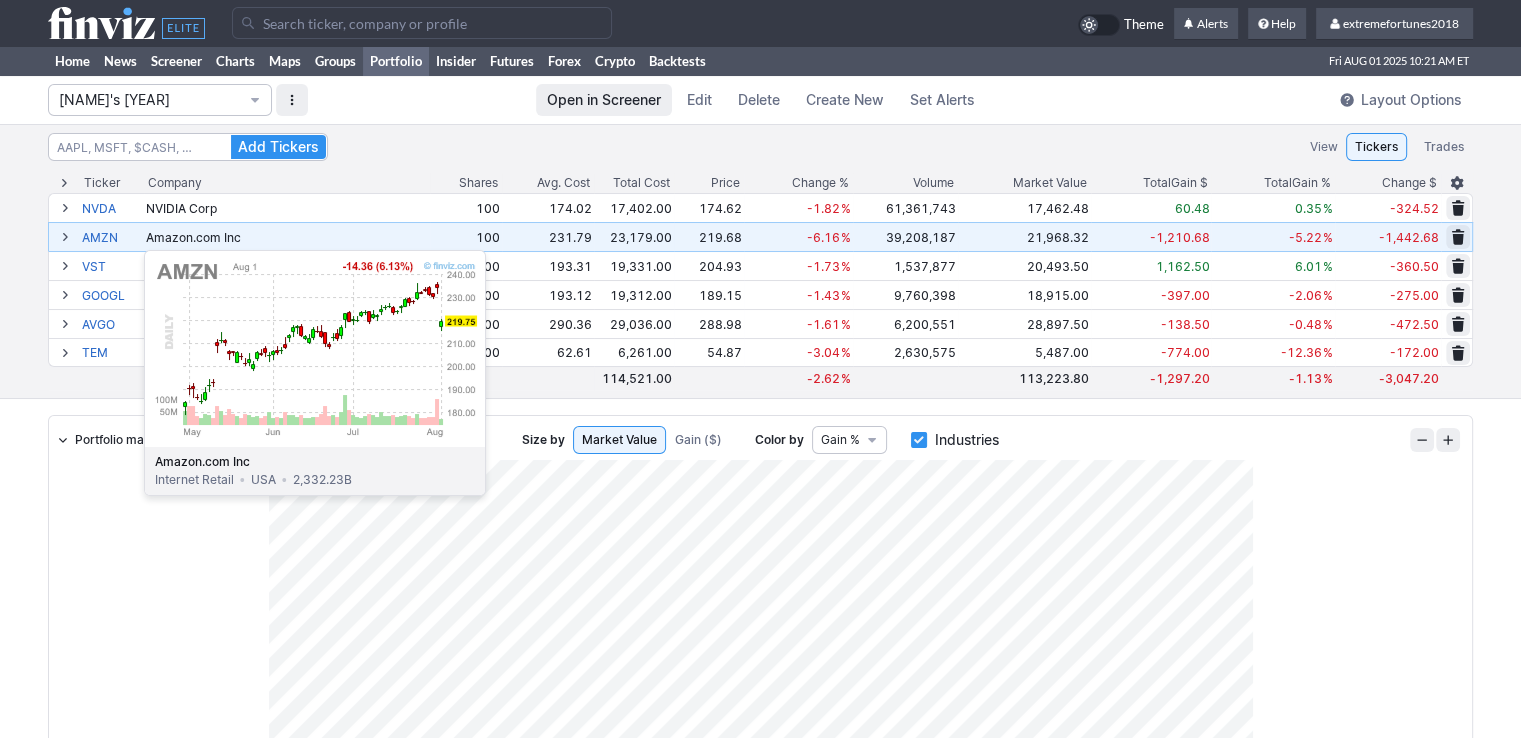 click on "AMZN" at bounding box center (112, 237) 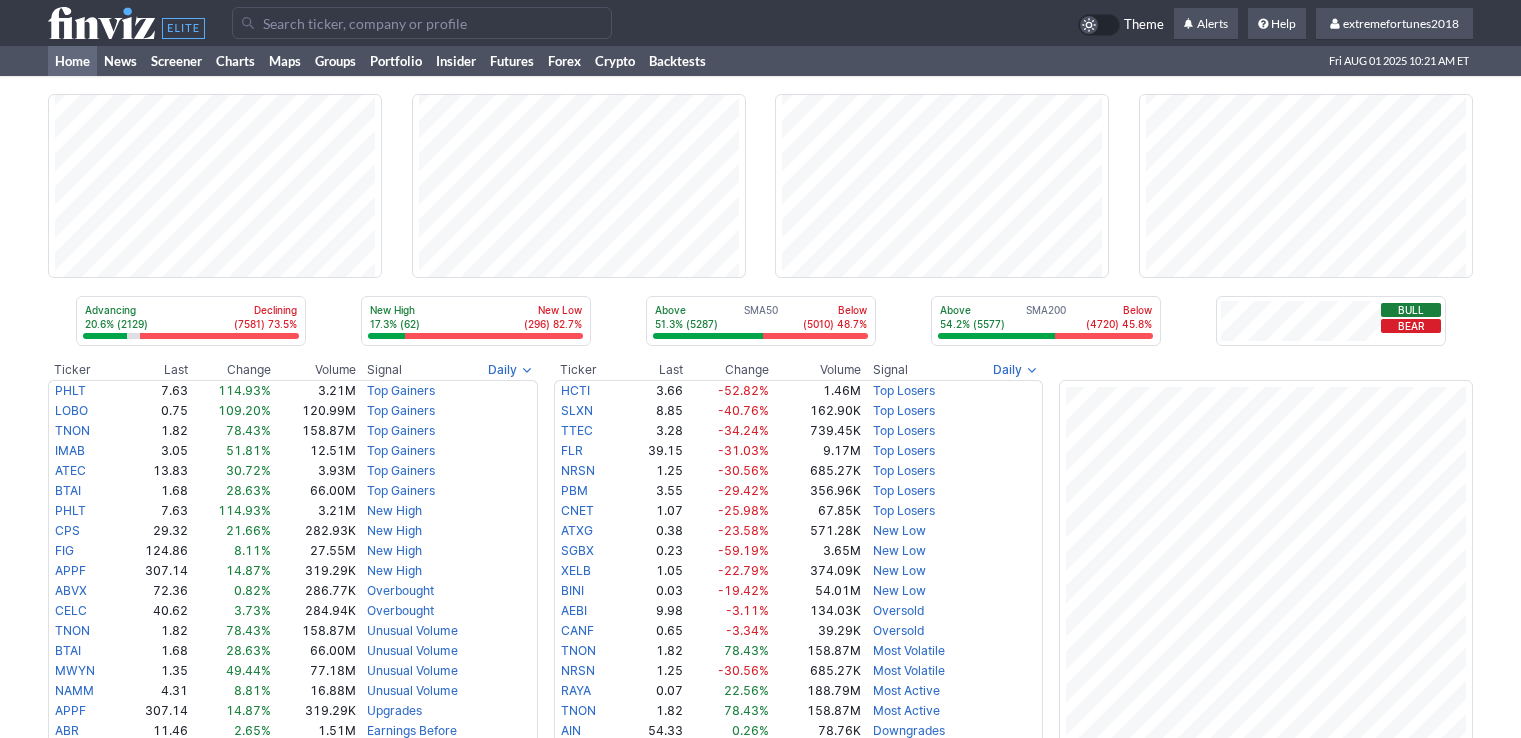 scroll, scrollTop: 400, scrollLeft: 0, axis: vertical 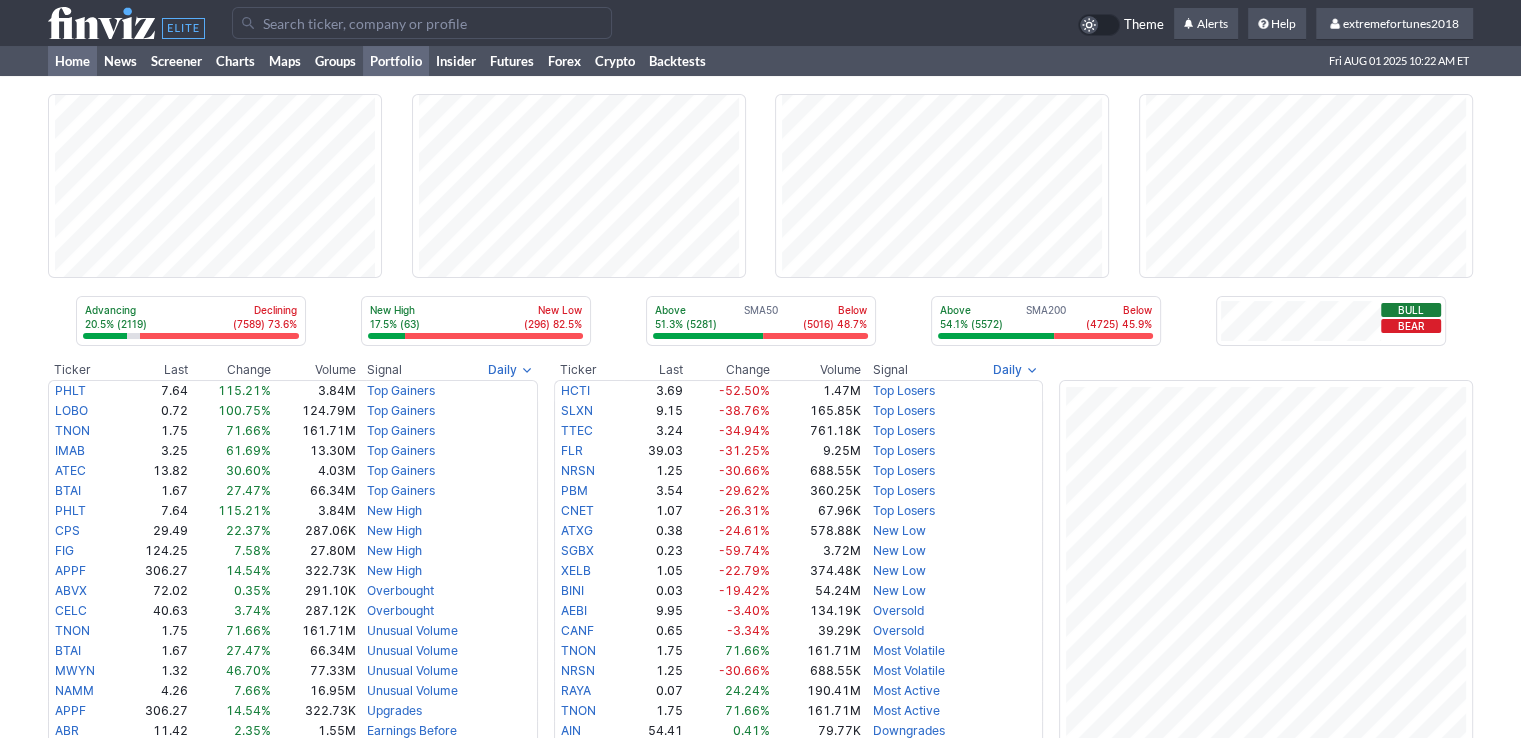 click on "Portfolio" at bounding box center (396, 61) 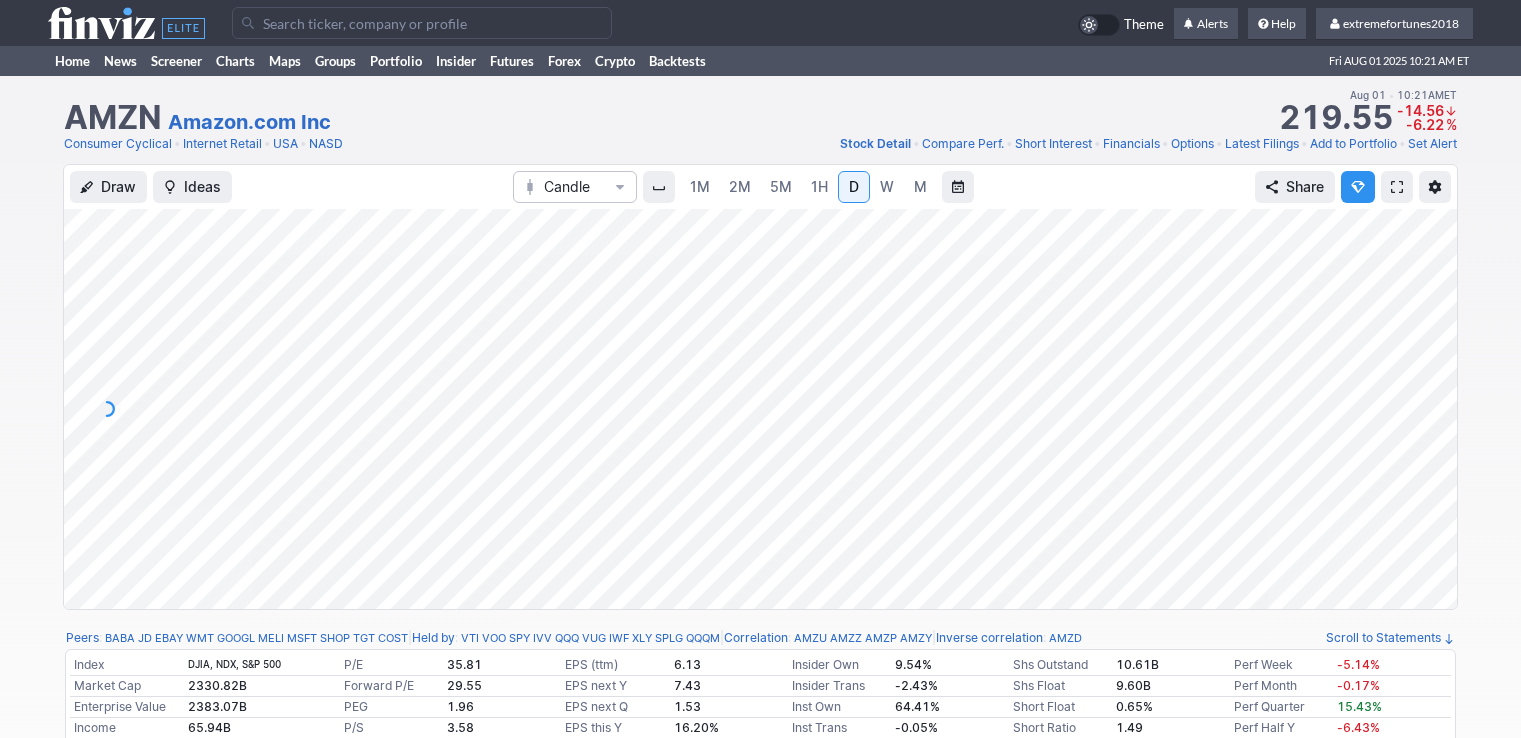 scroll, scrollTop: 0, scrollLeft: 0, axis: both 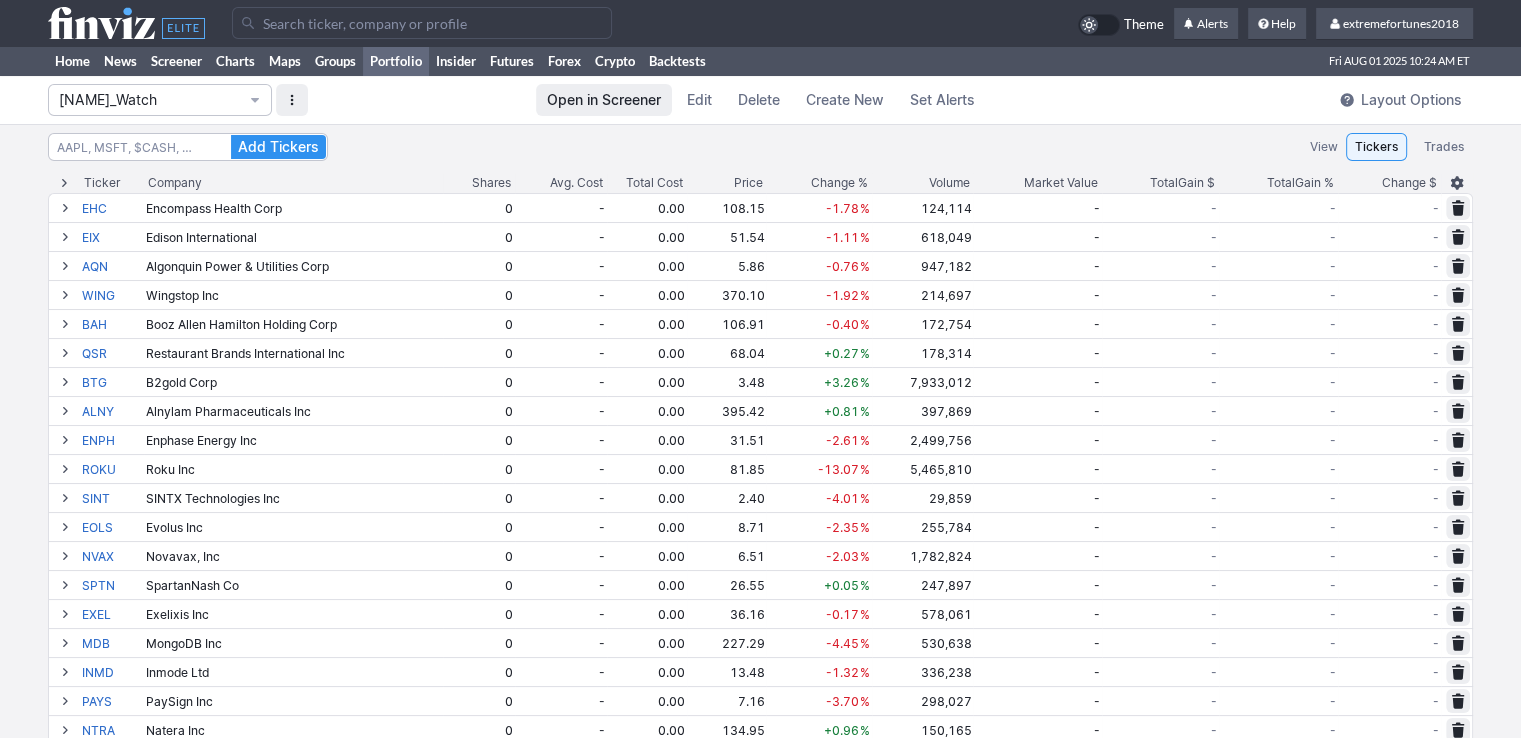 click on "Isabel_Watch" at bounding box center [150, 100] 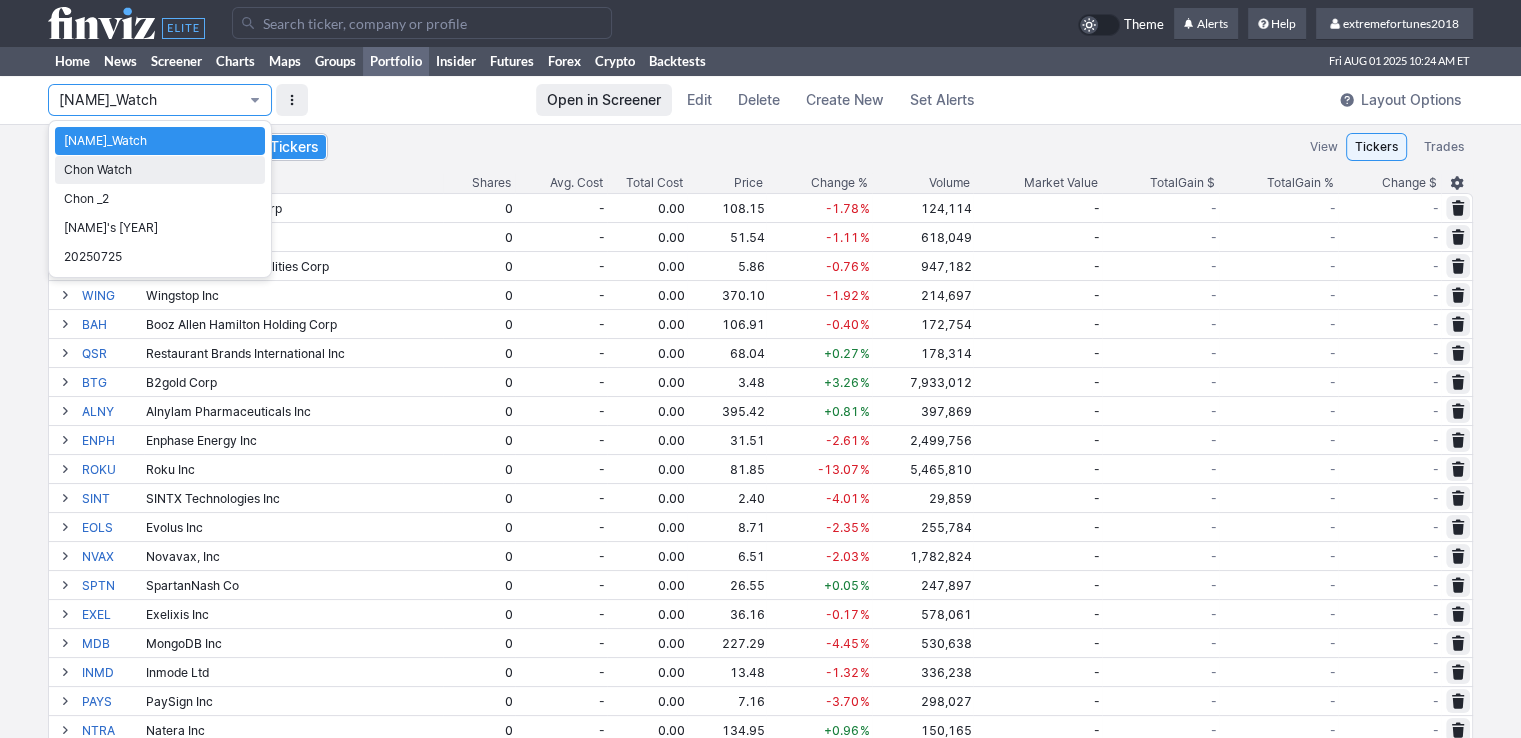 click on "Chon Watch" at bounding box center (160, 170) 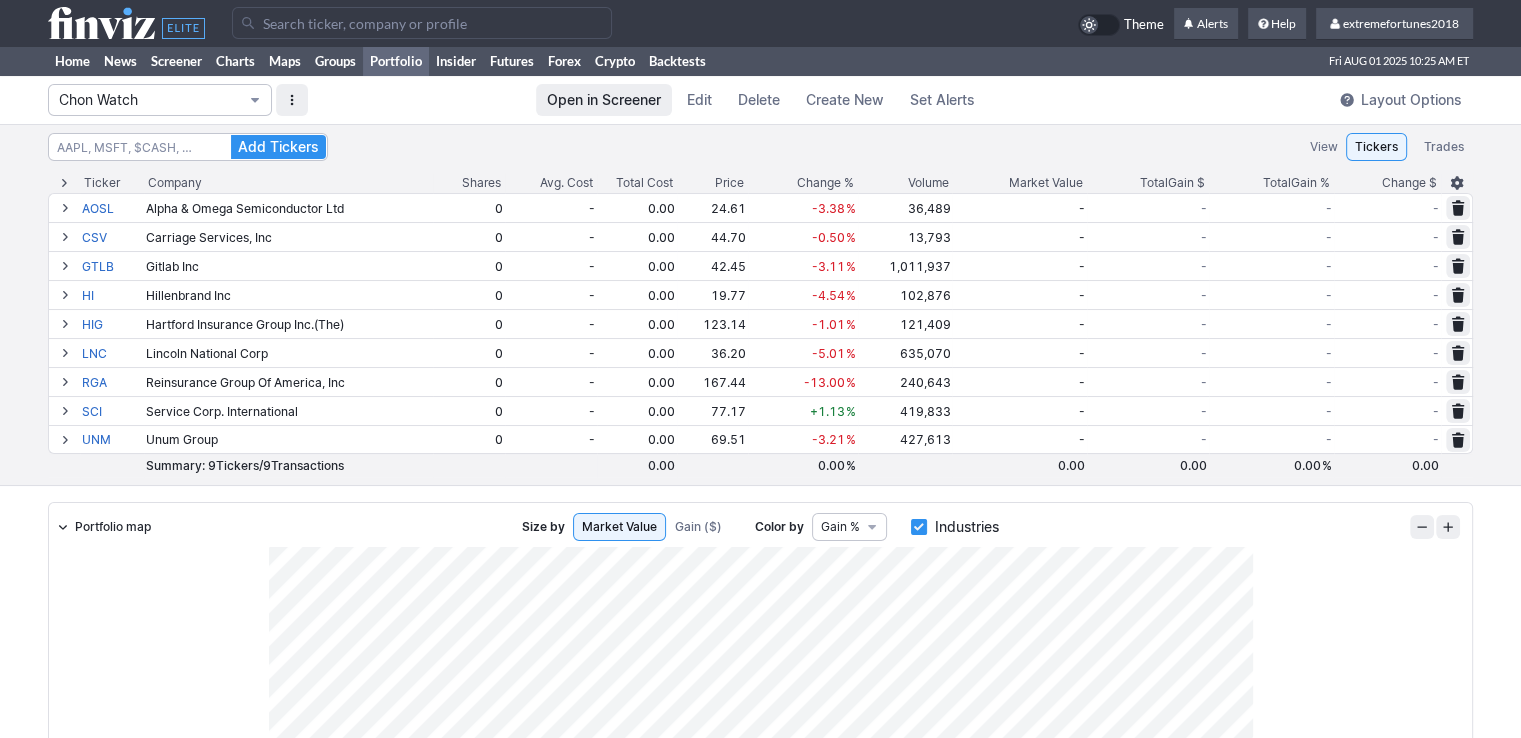 click on "Chon Watch" at bounding box center (160, 100) 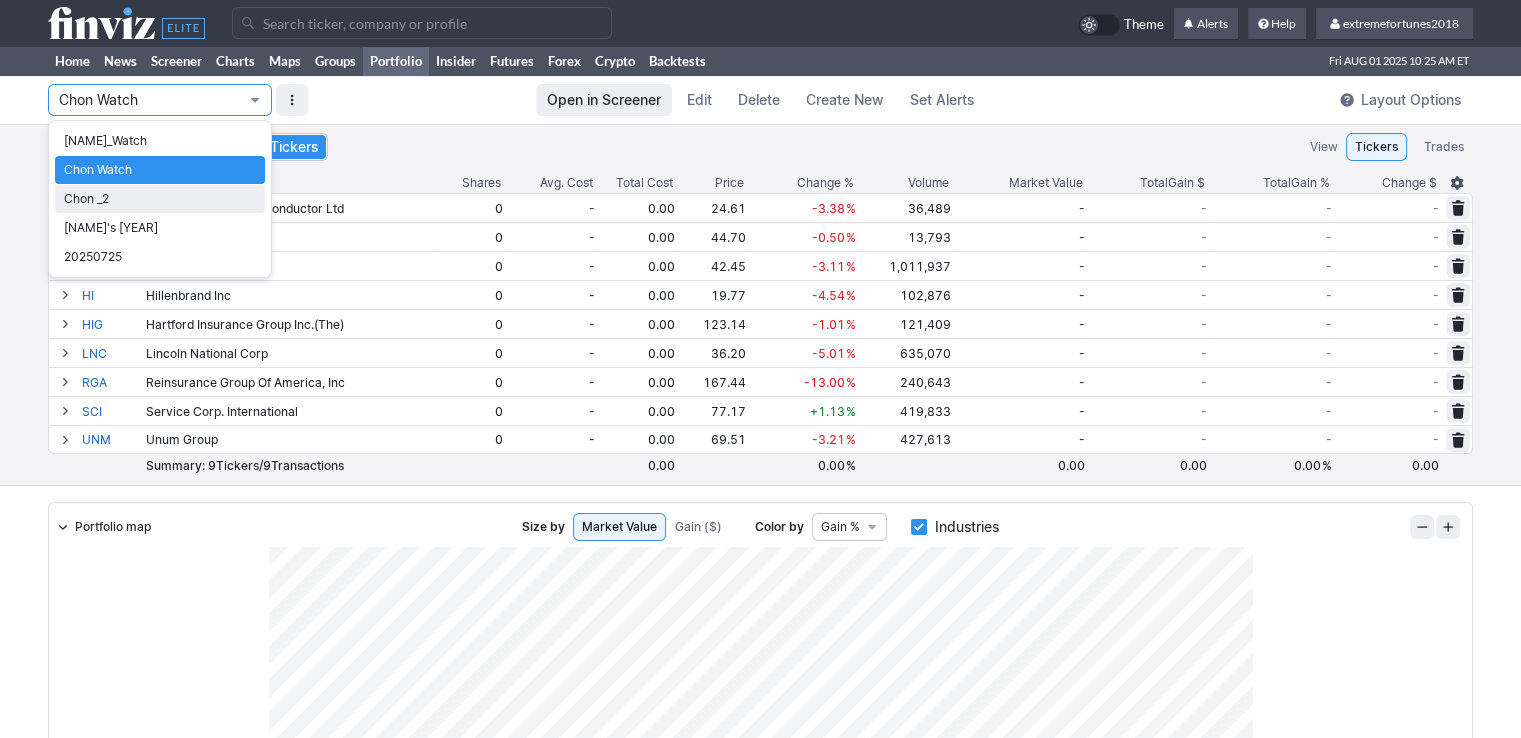 click on "Chon _2" at bounding box center [160, 199] 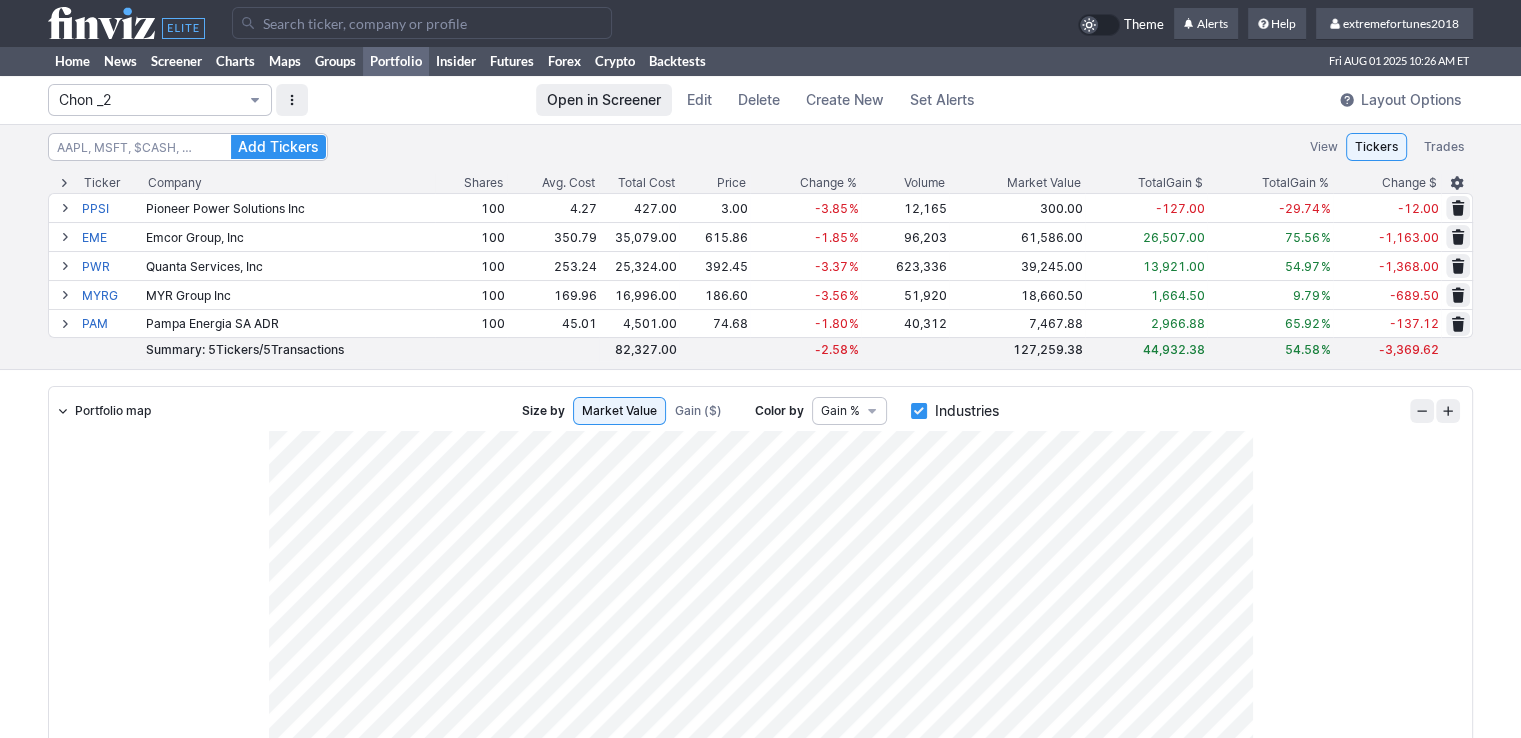 click on "Chon _2" at bounding box center (150, 100) 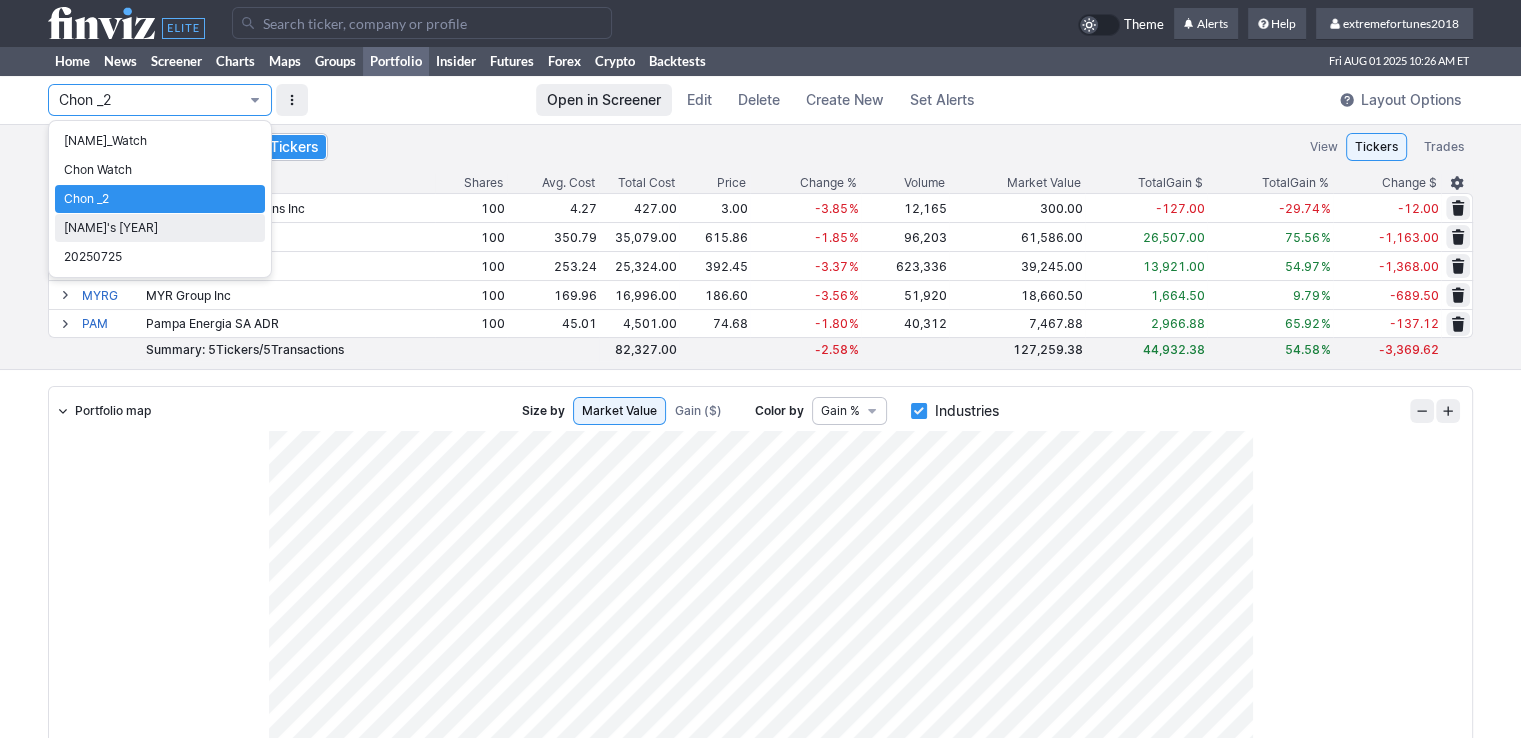click on "Nancy's 2025" at bounding box center (160, 228) 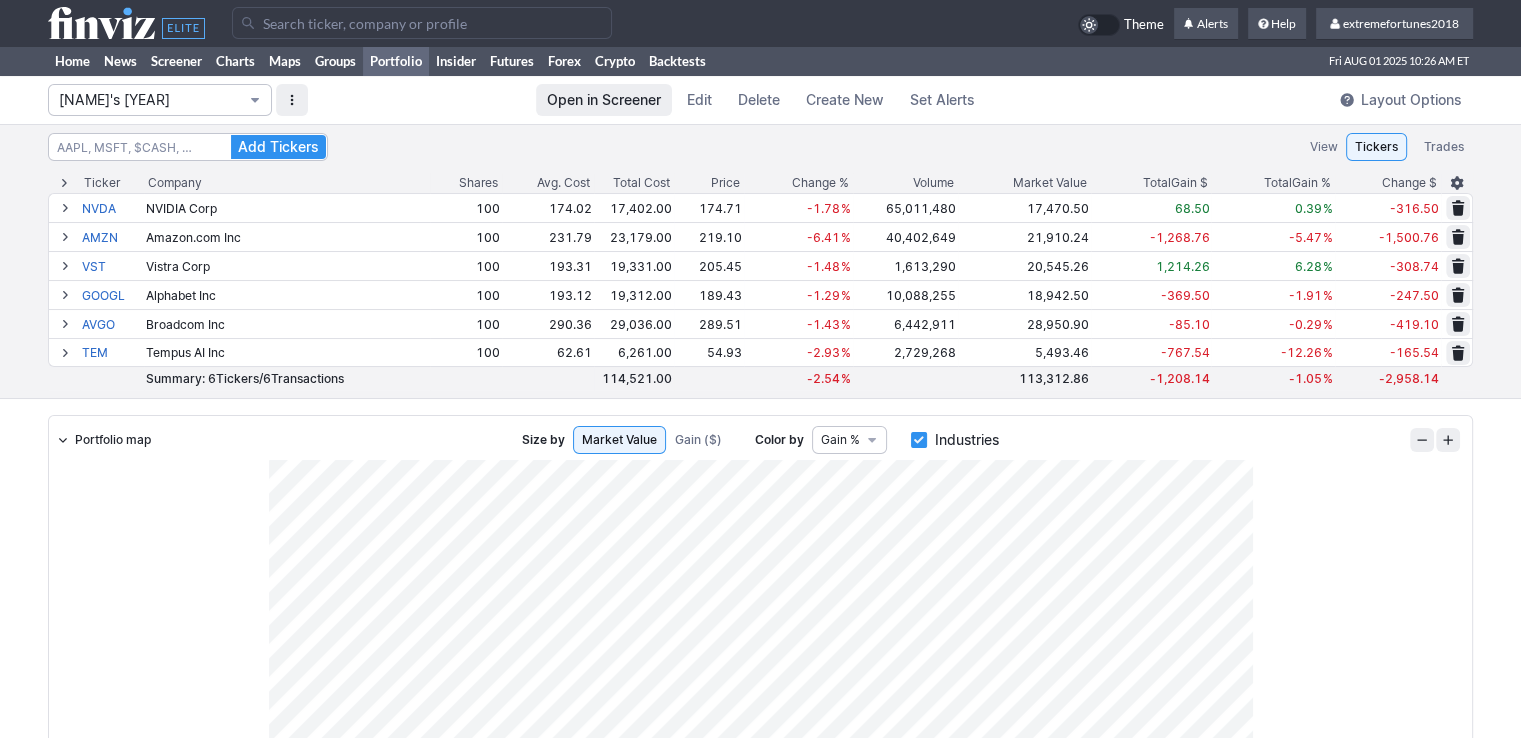 click on "Nancy's 2025" at bounding box center (150, 100) 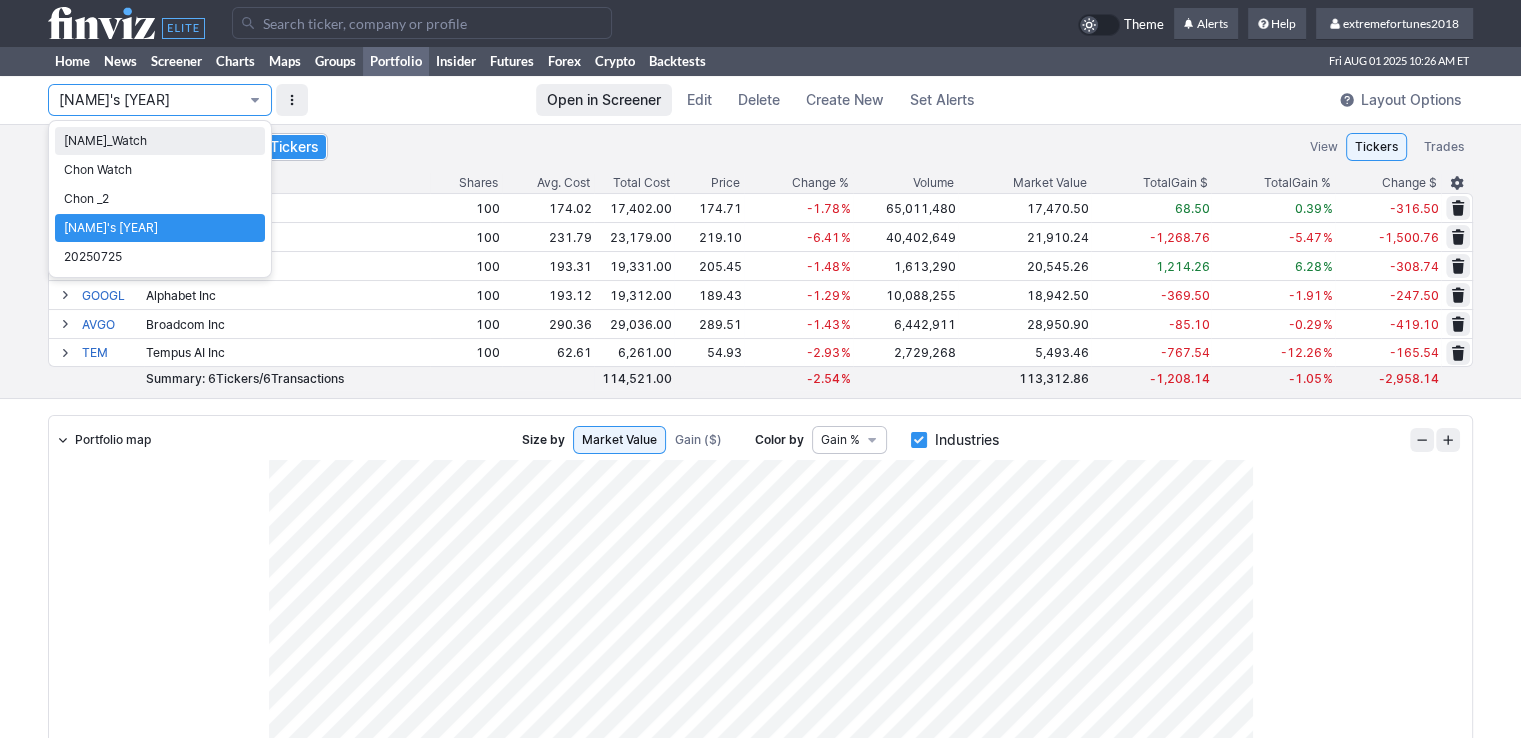 click on "Isabel_Watch" at bounding box center [160, 141] 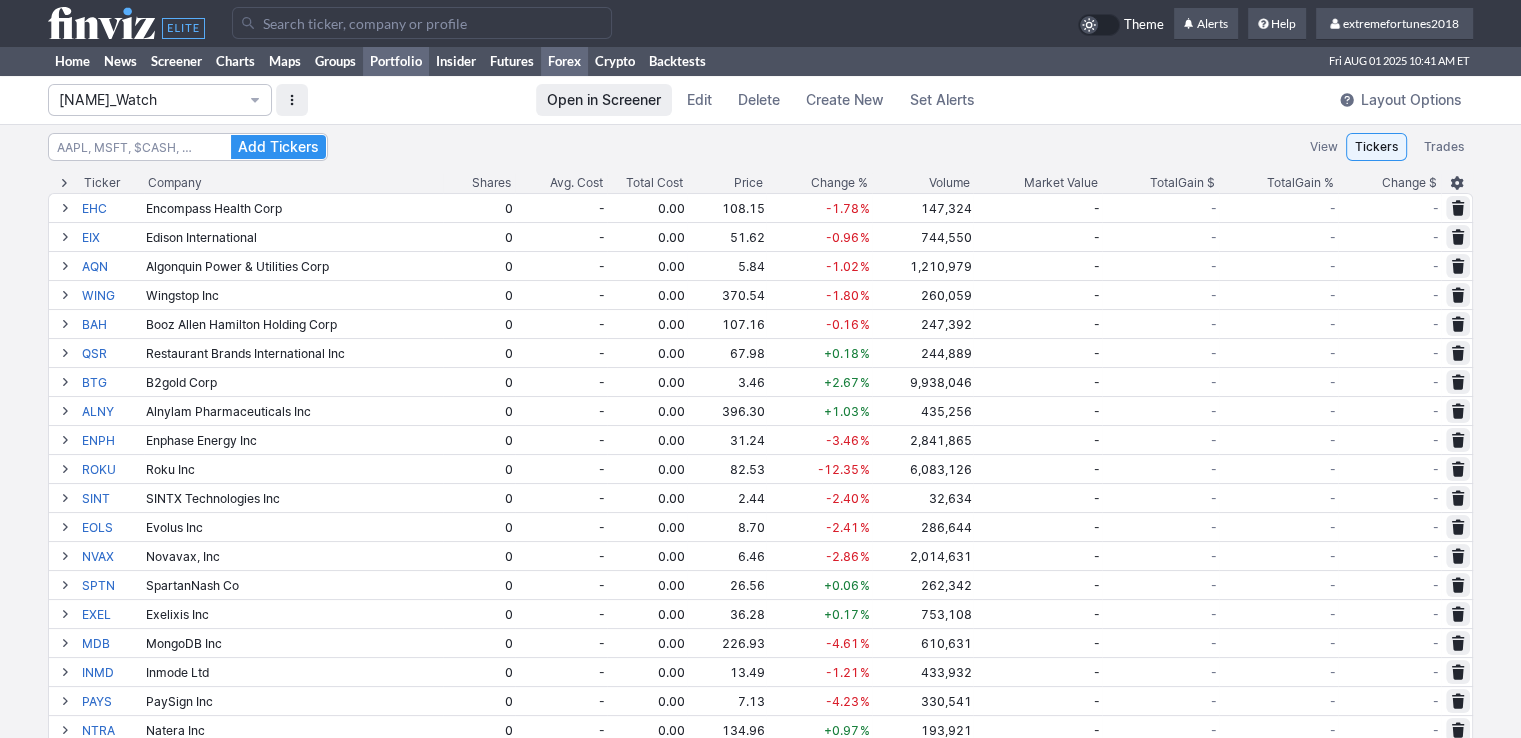click on "Forex" at bounding box center [564, 61] 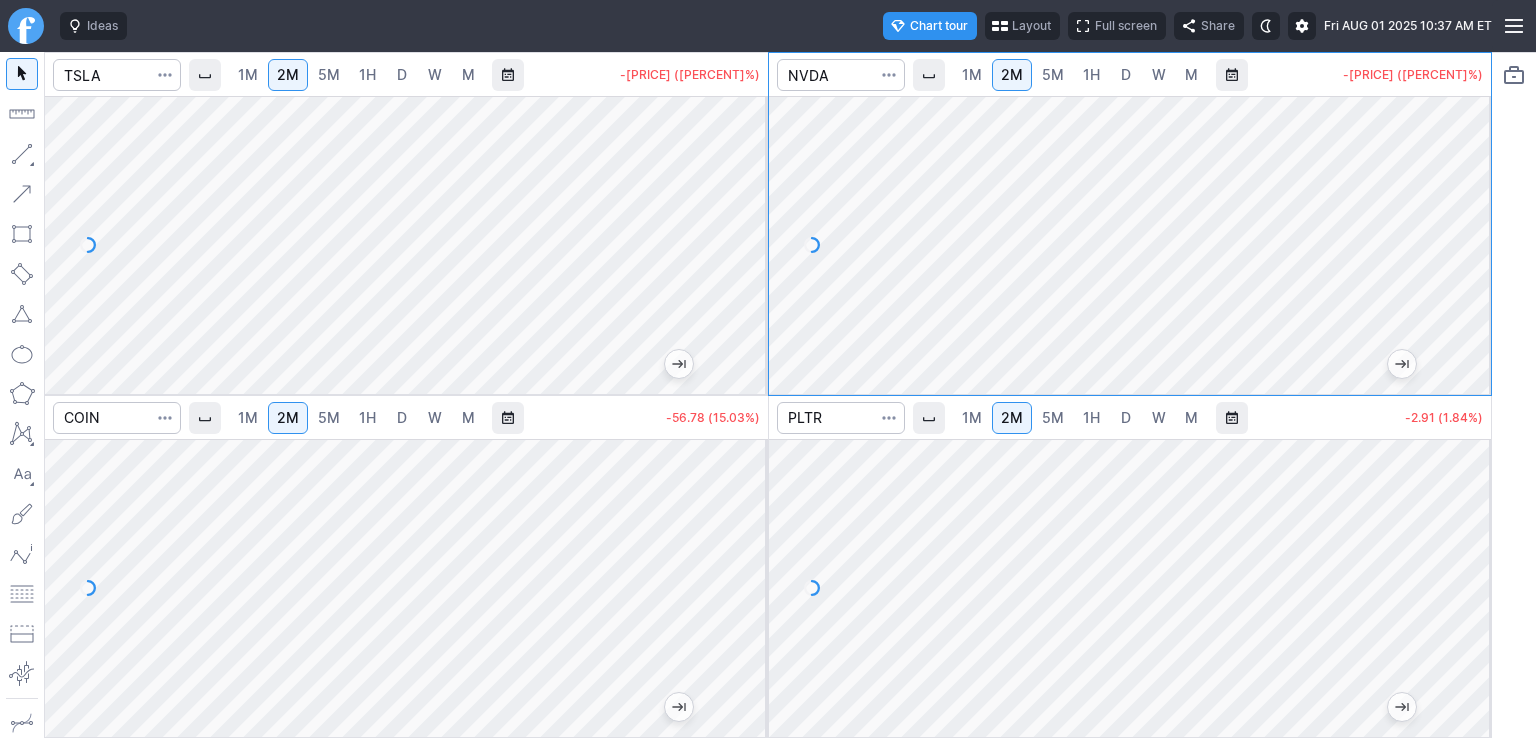 scroll, scrollTop: 0, scrollLeft: 0, axis: both 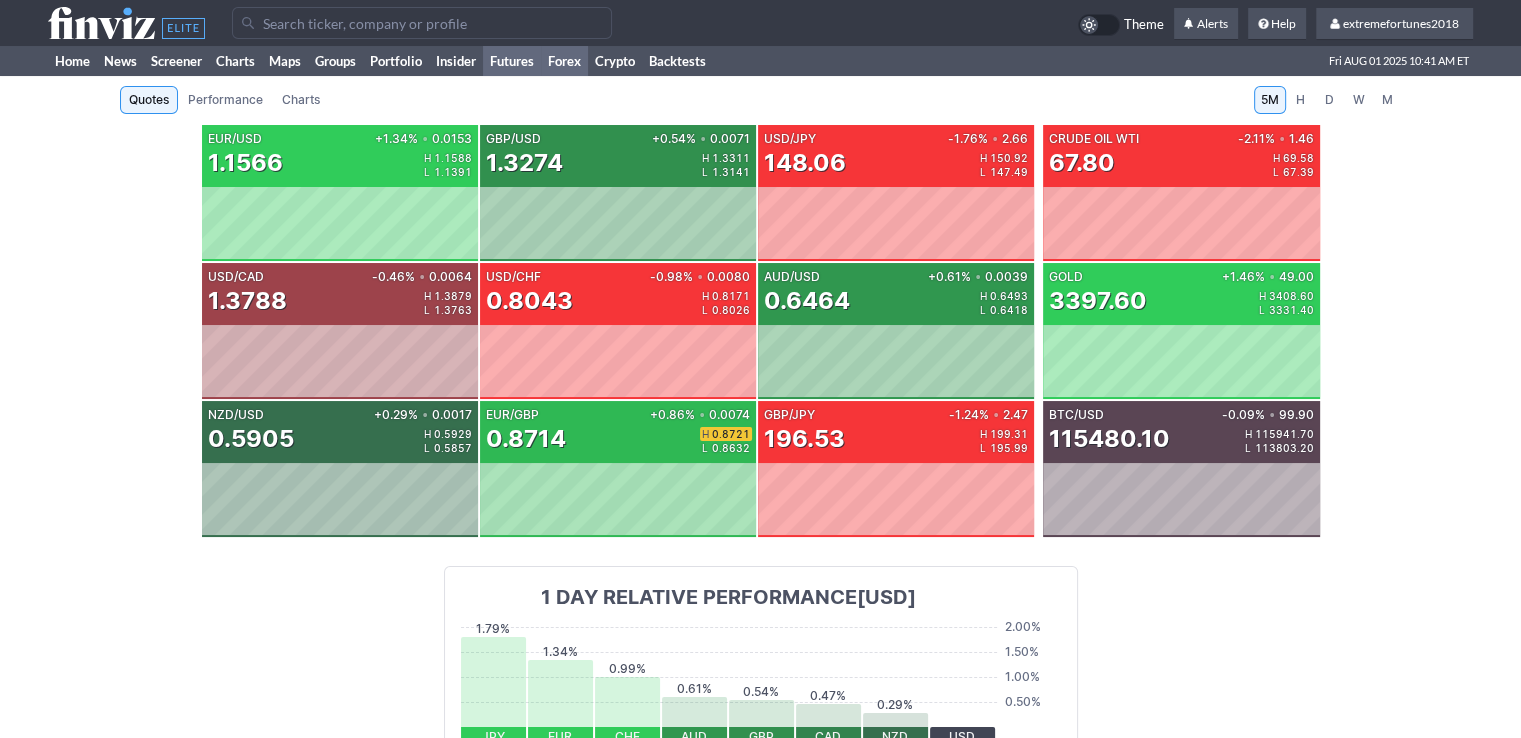 click on "Futures" at bounding box center (512, 61) 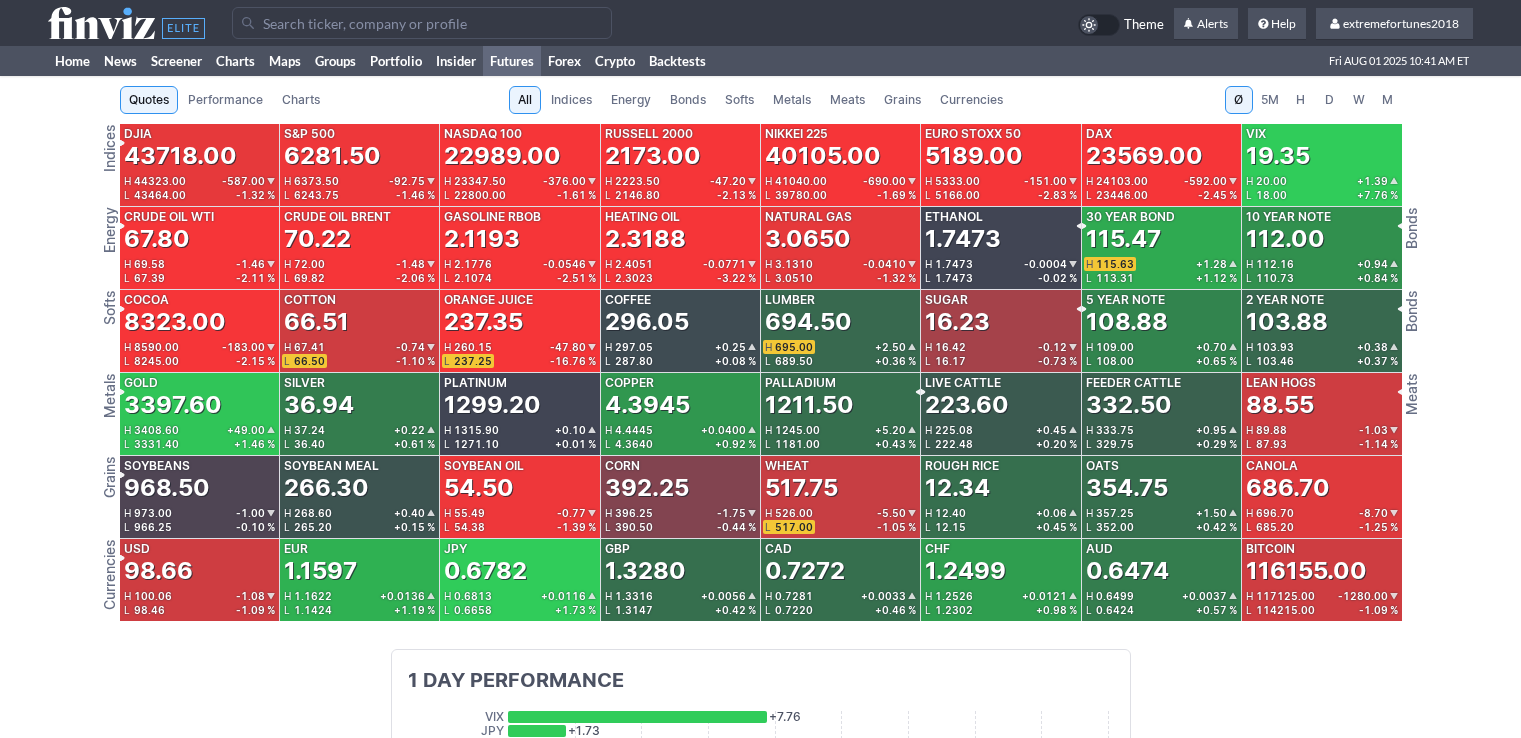 scroll, scrollTop: 0, scrollLeft: 0, axis: both 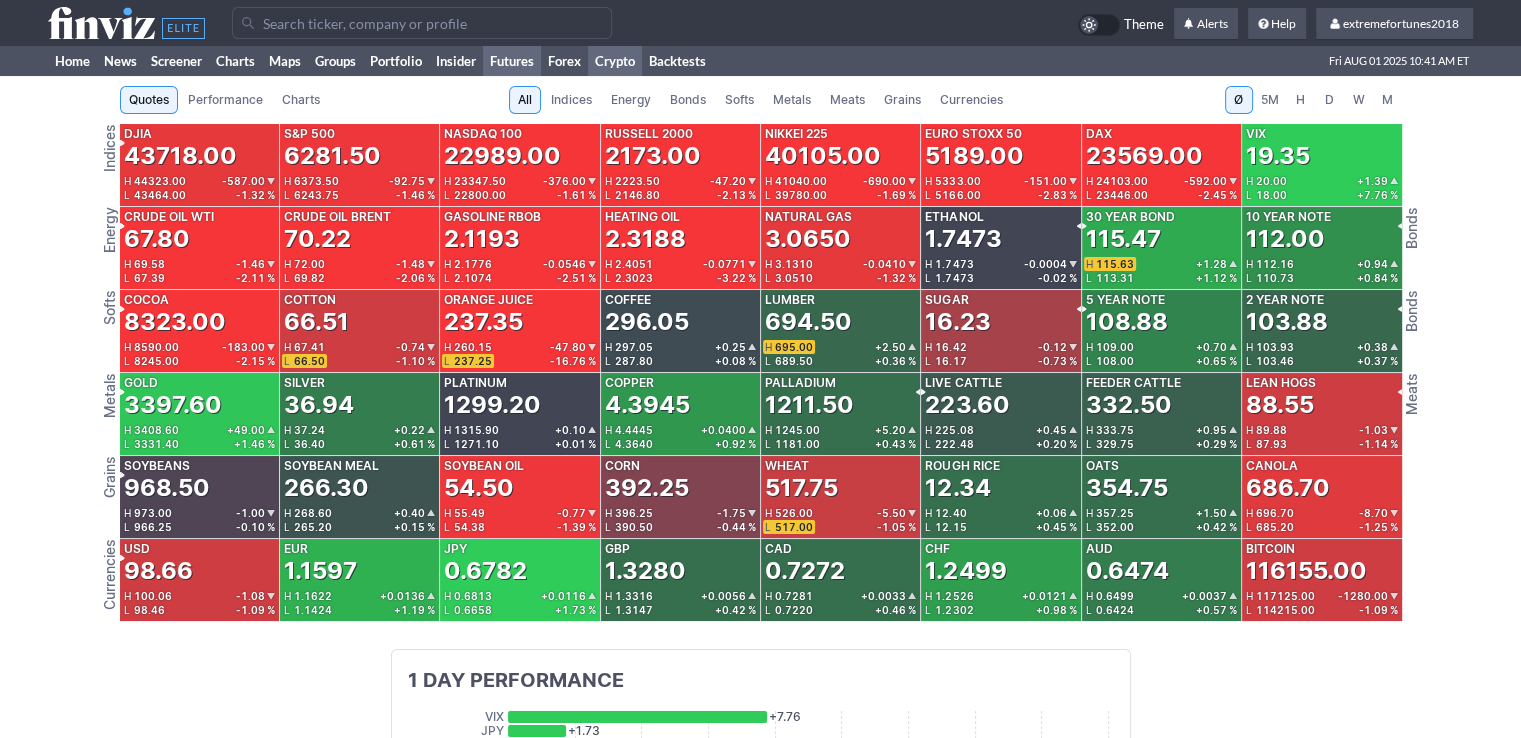 click on "Crypto" at bounding box center [615, 61] 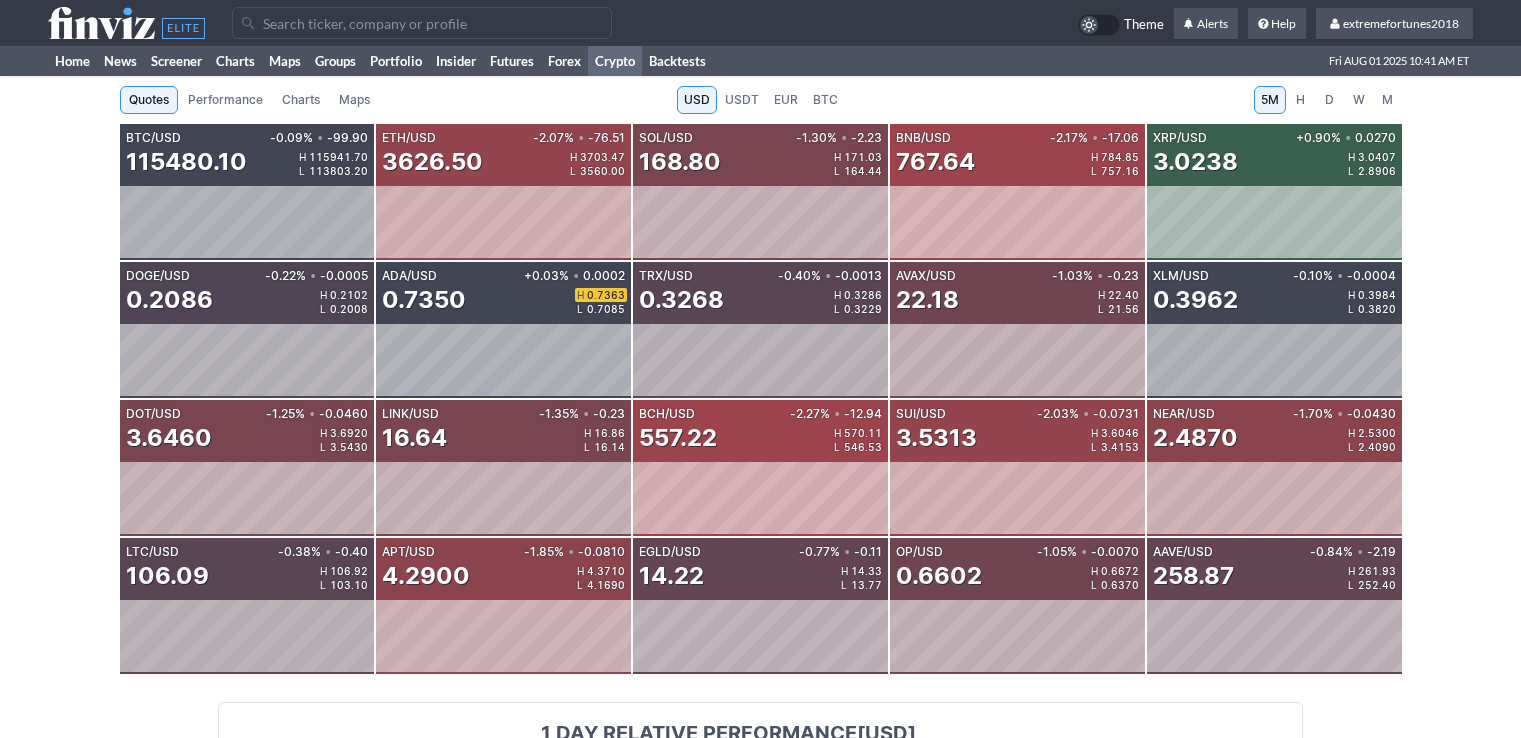 scroll, scrollTop: 0, scrollLeft: 0, axis: both 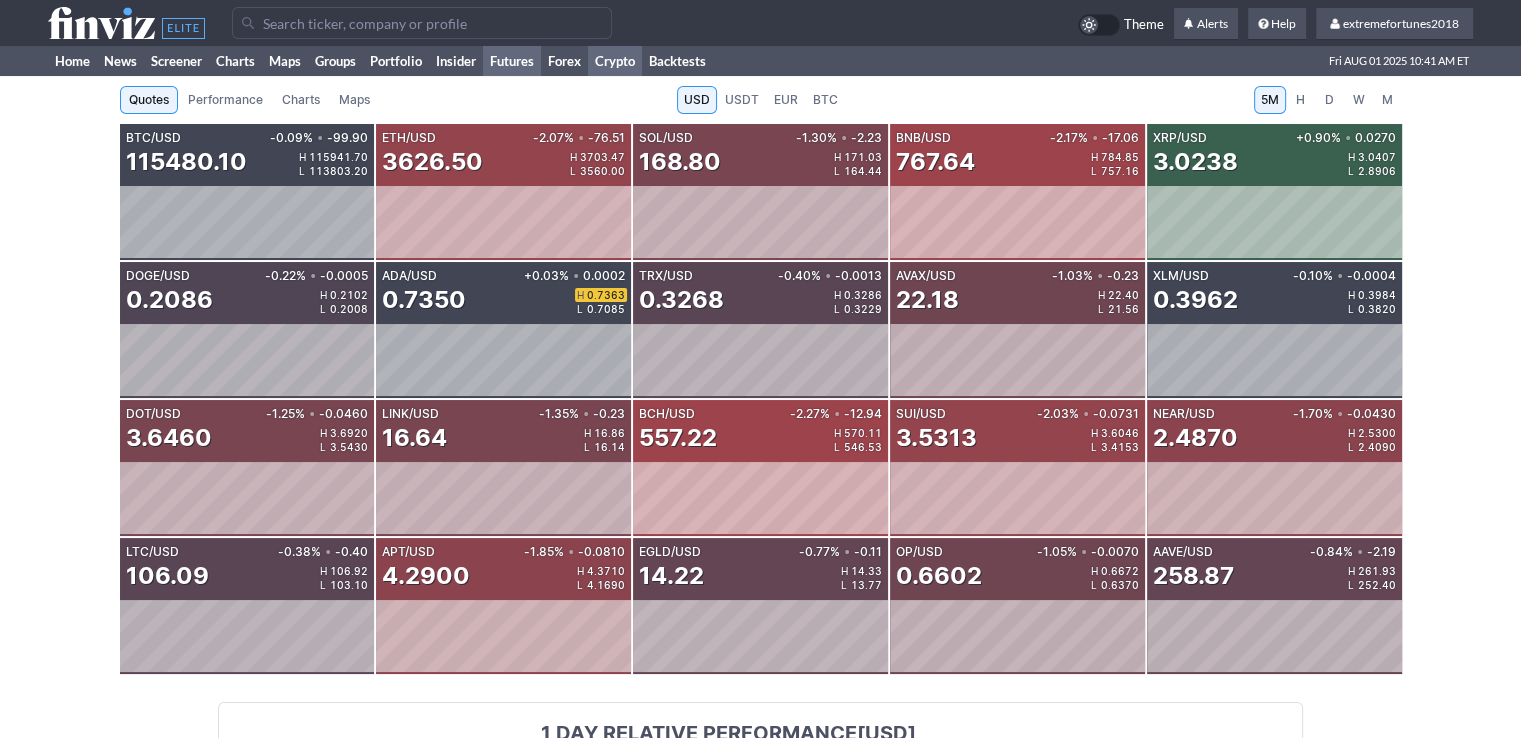click on "Futures" at bounding box center [512, 61] 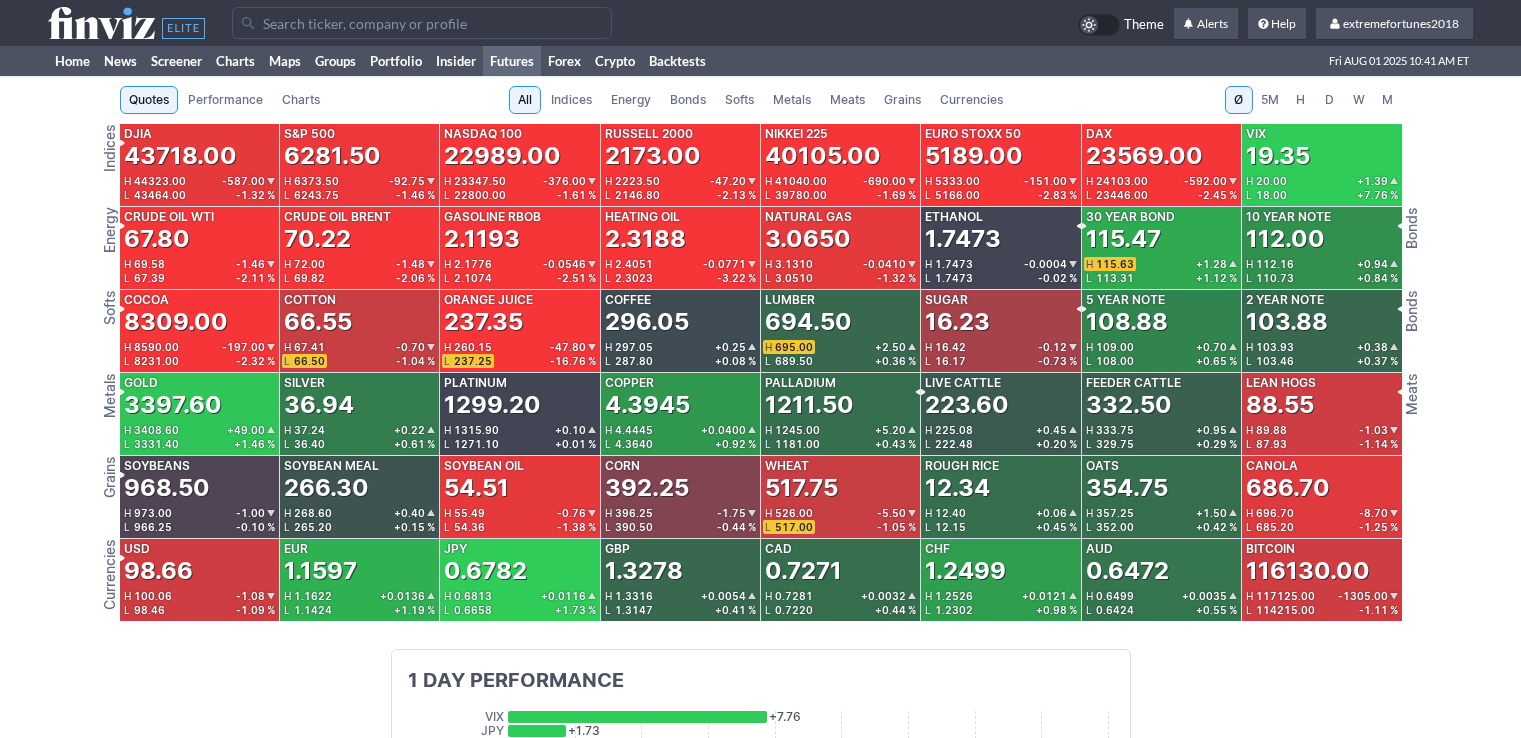 scroll, scrollTop: 0, scrollLeft: 0, axis: both 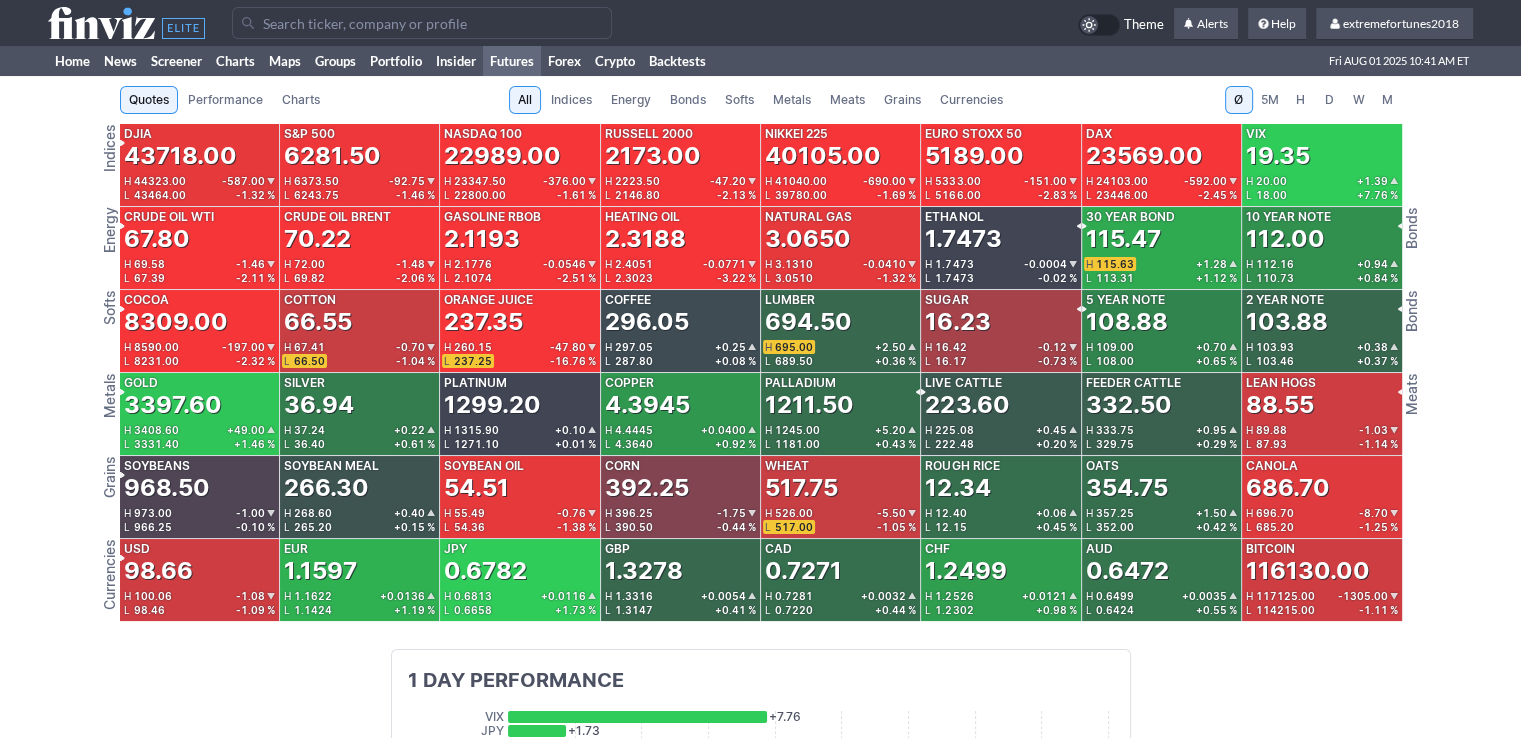 click on "Currencies" at bounding box center [971, 100] 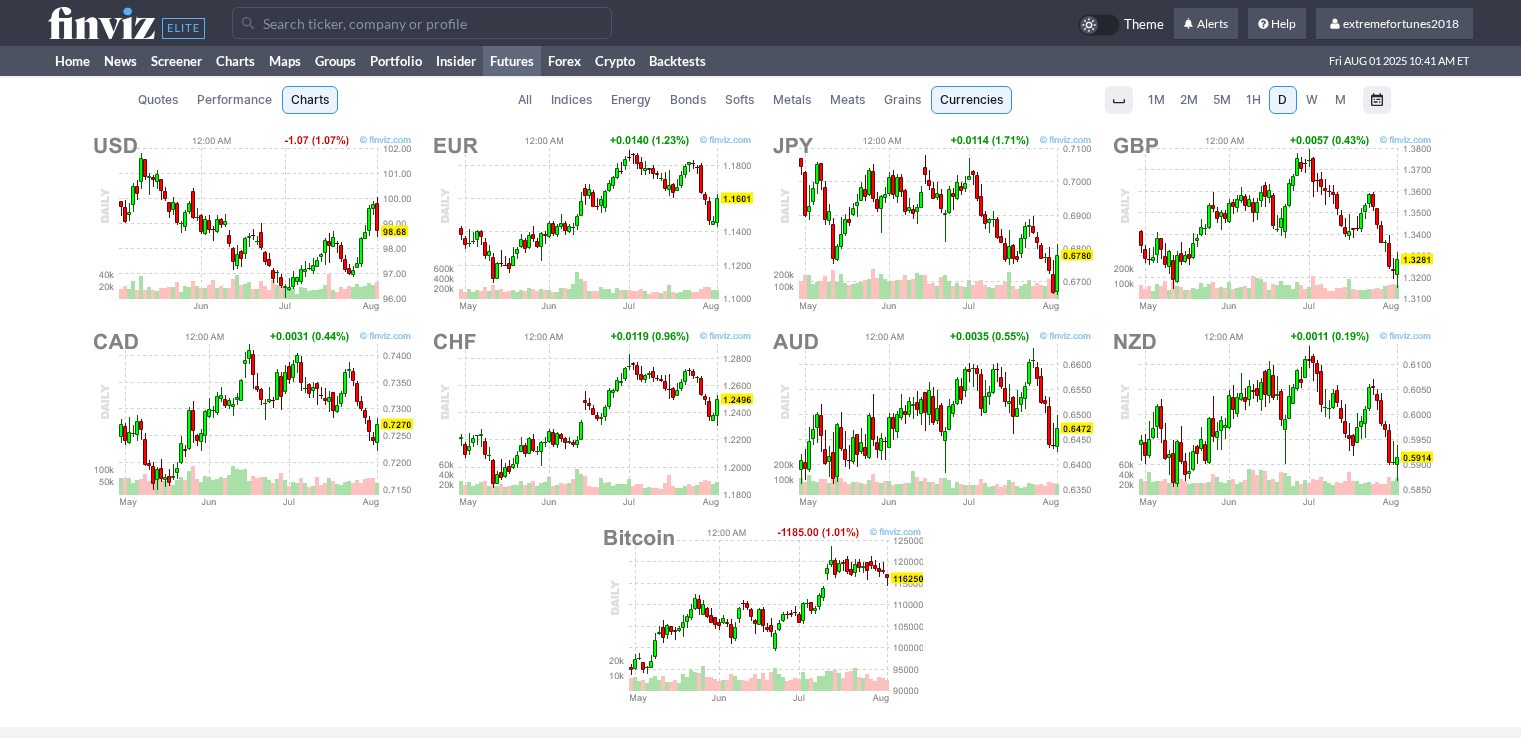 scroll, scrollTop: 0, scrollLeft: 0, axis: both 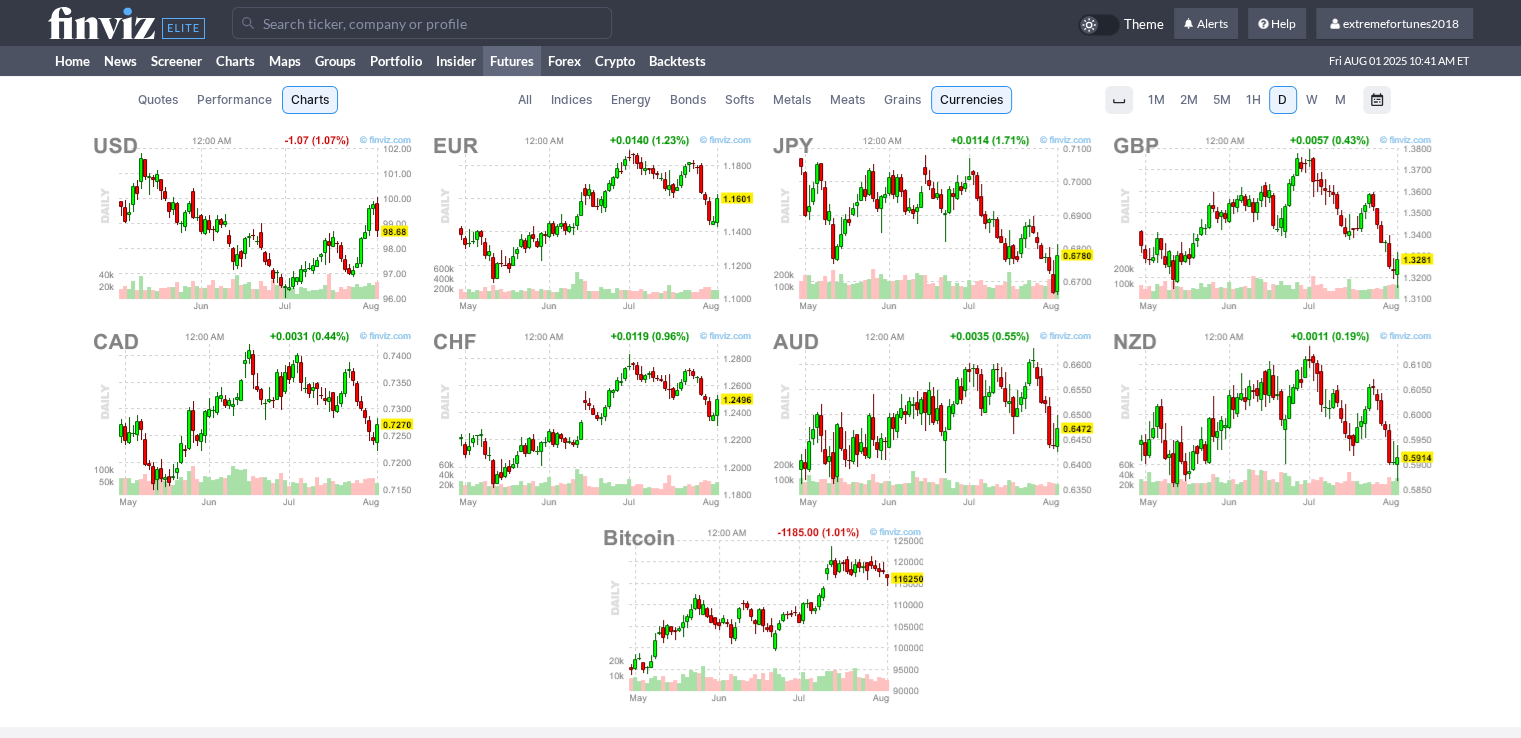 click on "Bonds" at bounding box center [688, 100] 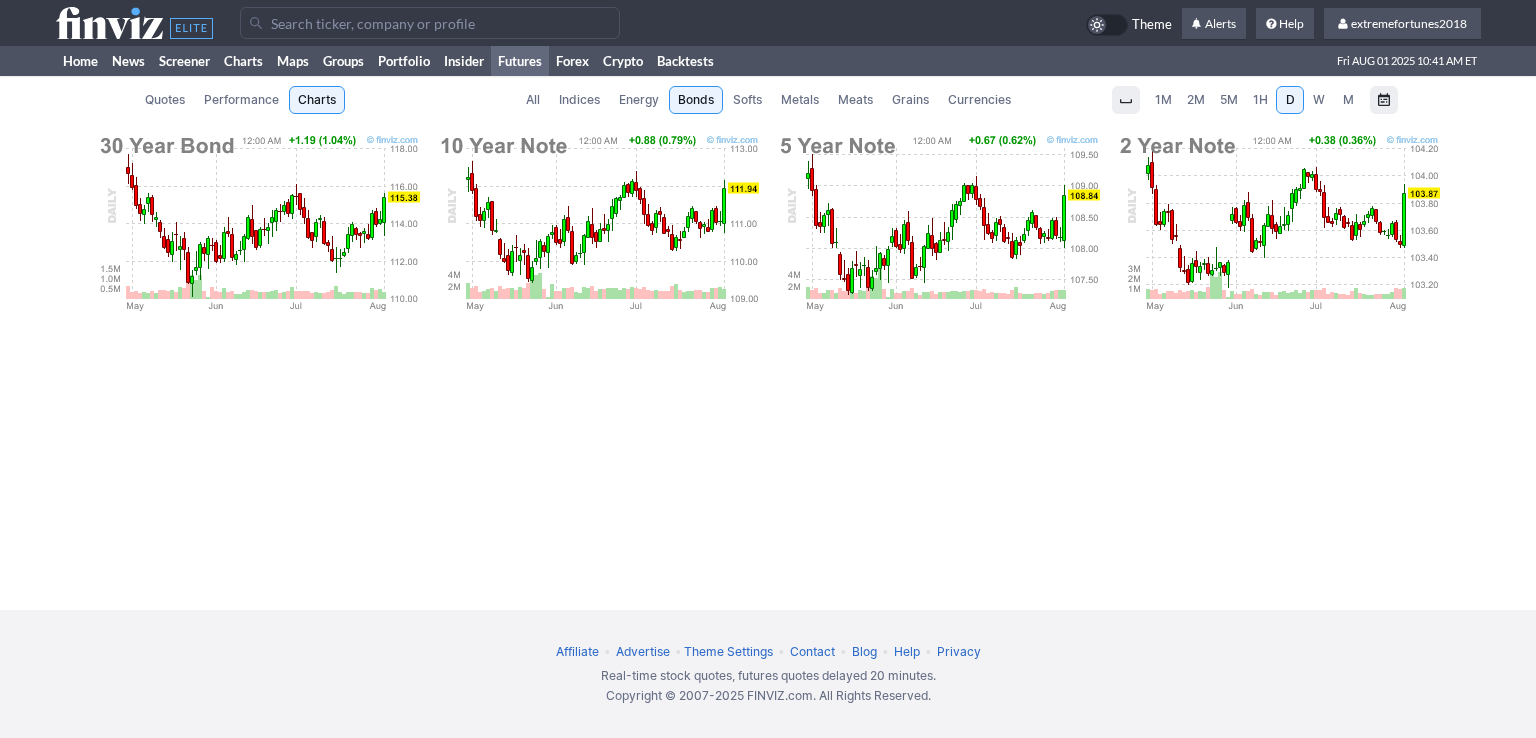 scroll, scrollTop: 0, scrollLeft: 0, axis: both 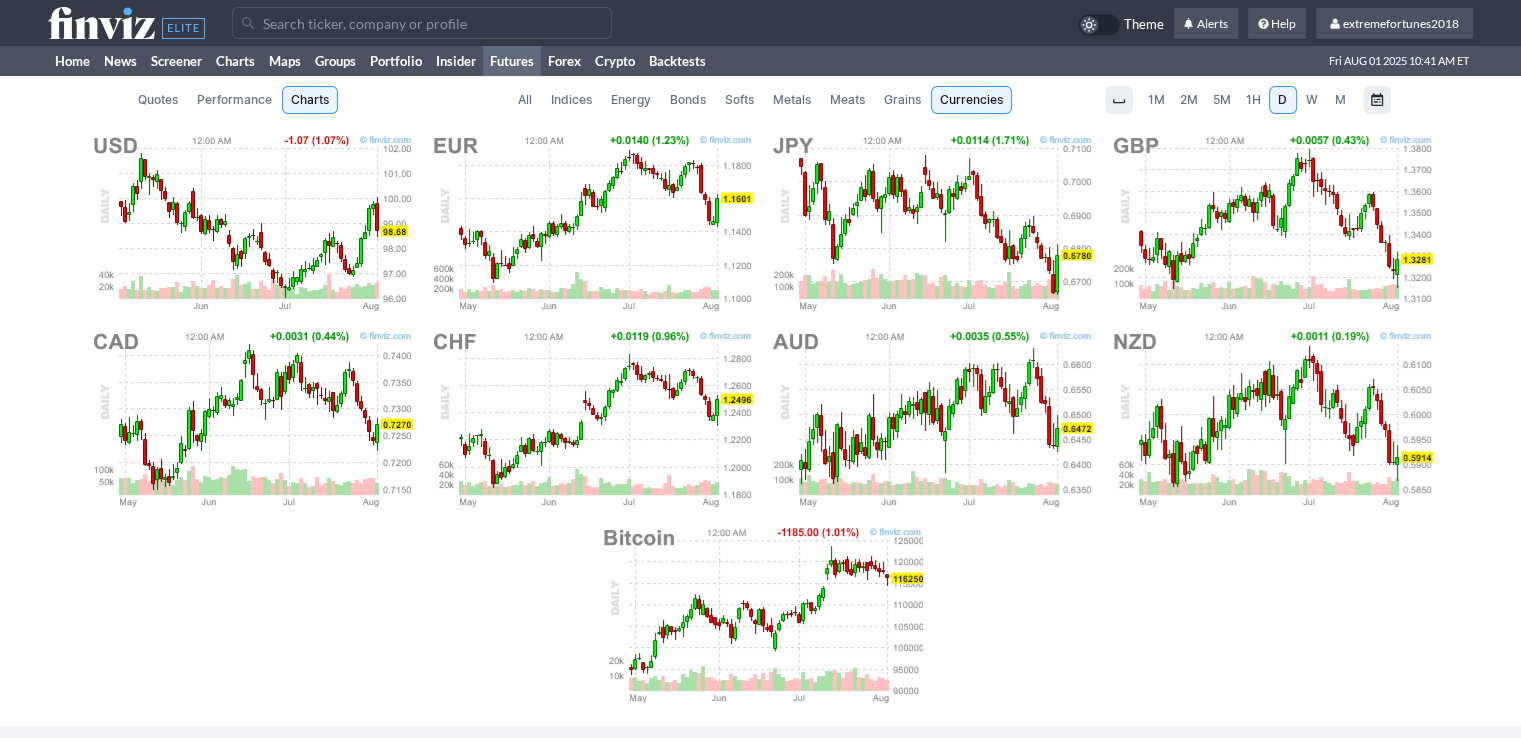 click on "Metals" at bounding box center (792, 100) 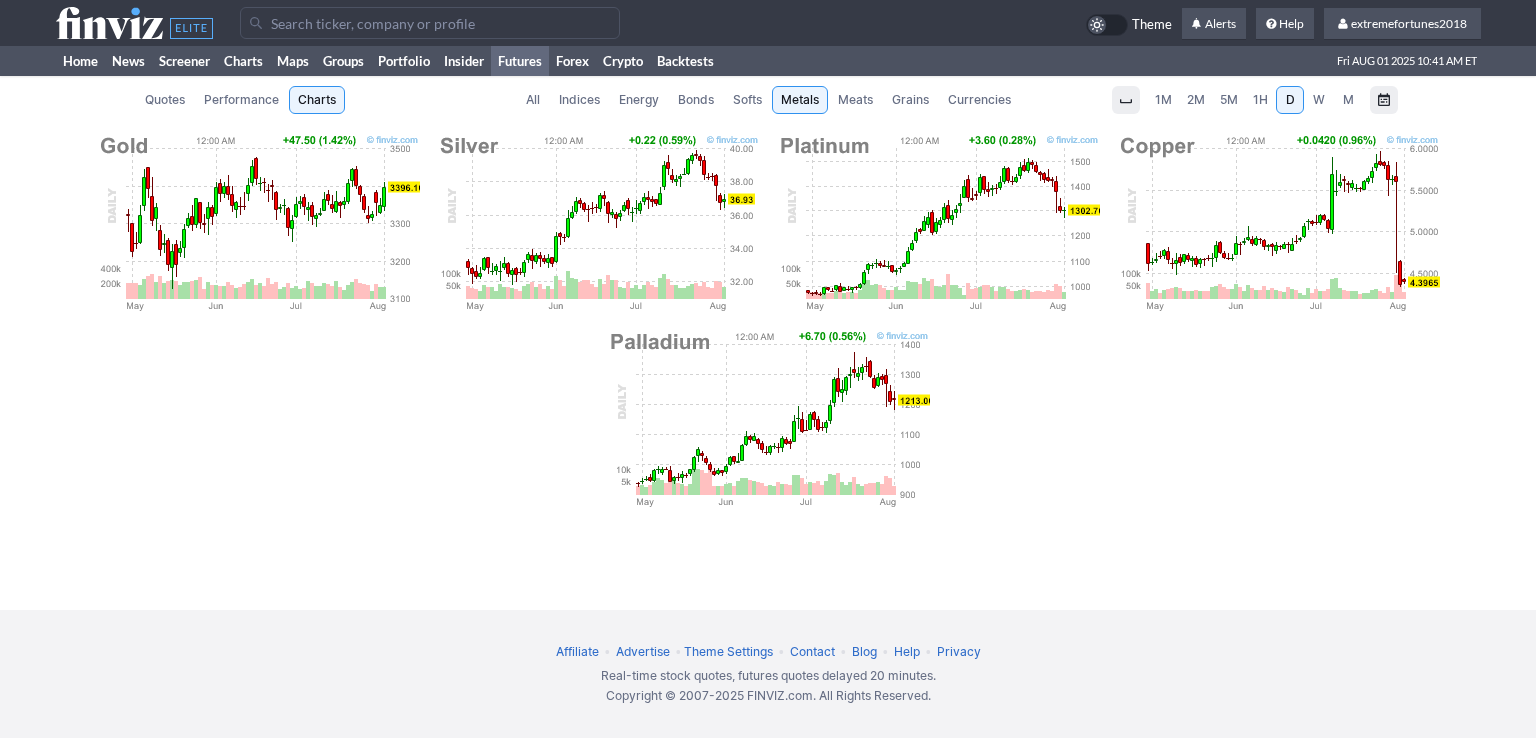 scroll, scrollTop: 0, scrollLeft: 0, axis: both 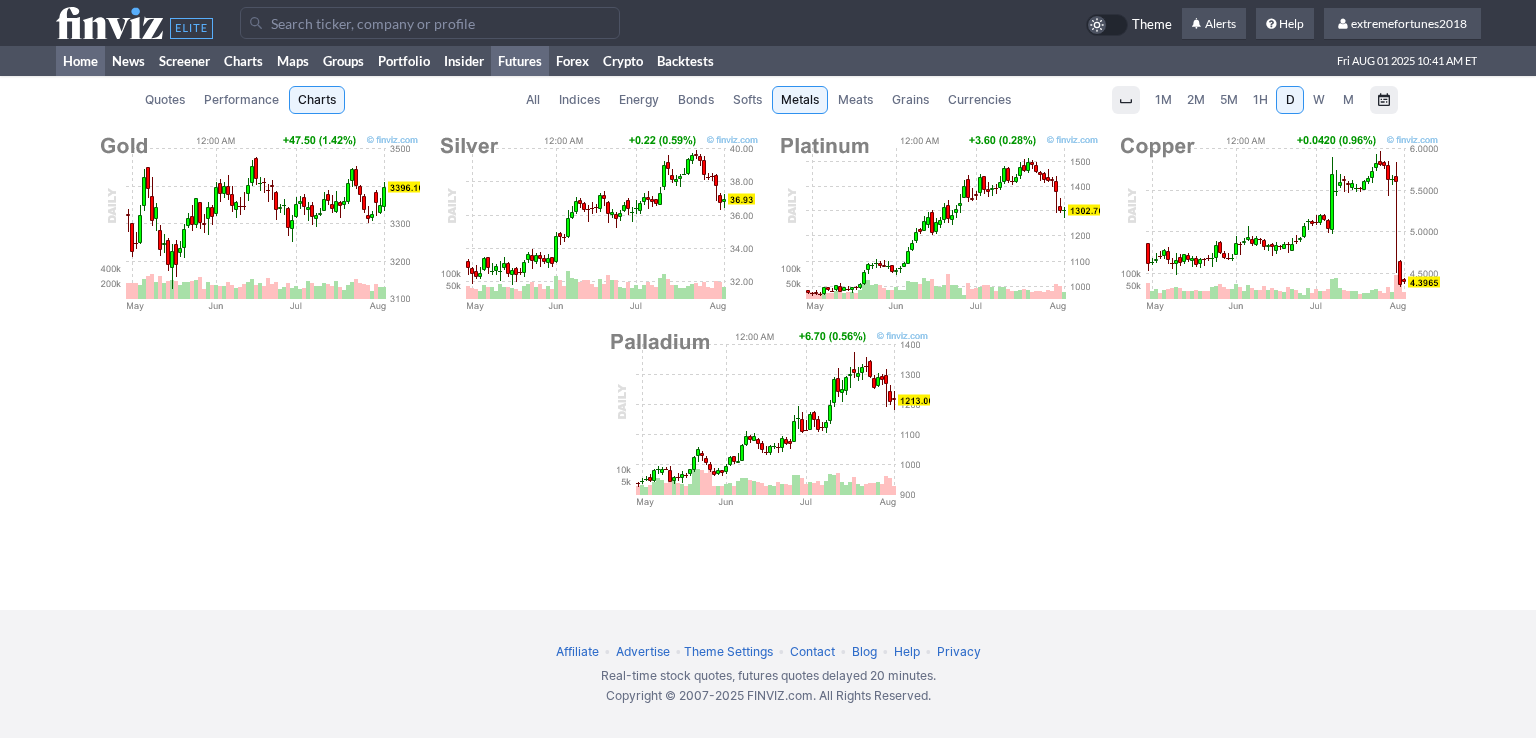 click on "Home" at bounding box center (80, 61) 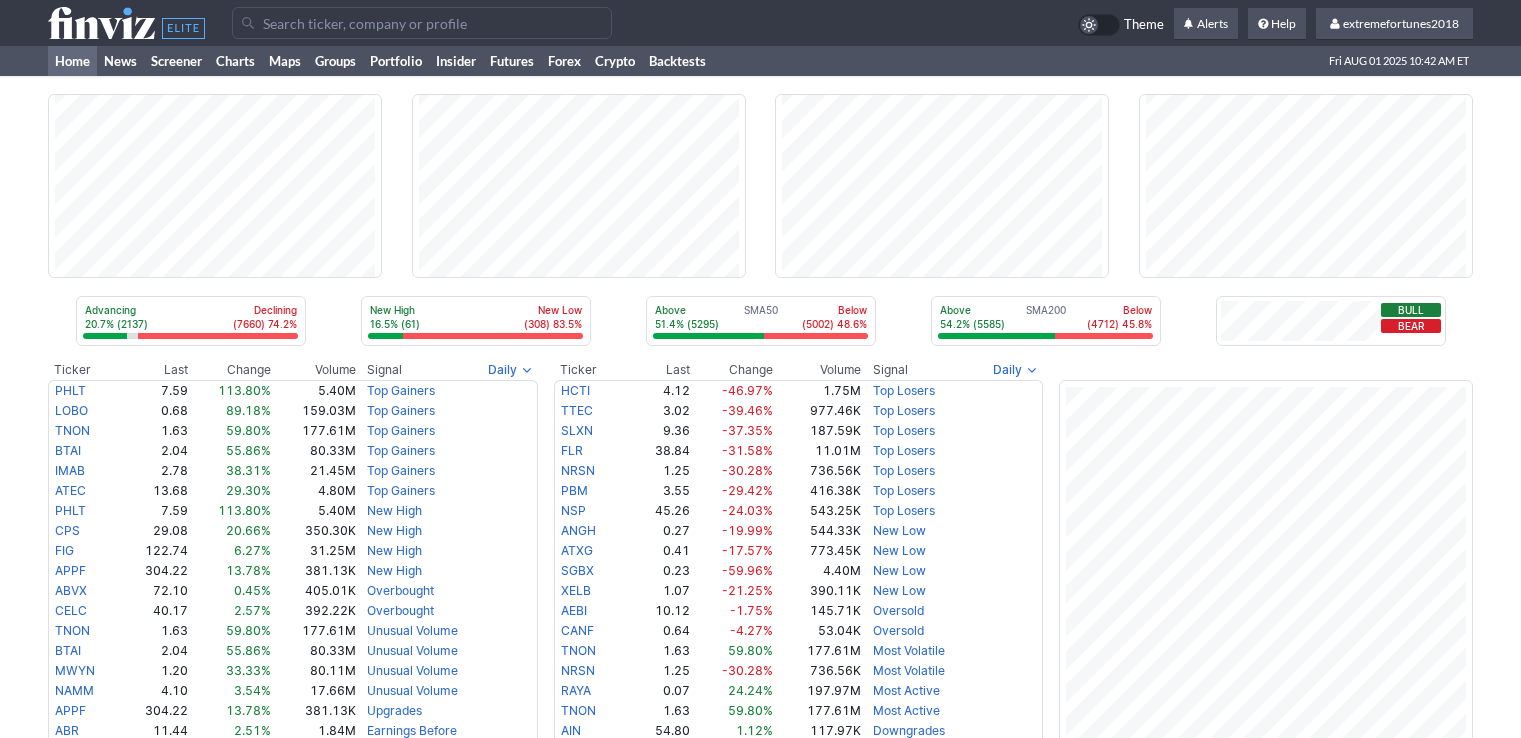 scroll, scrollTop: 0, scrollLeft: 0, axis: both 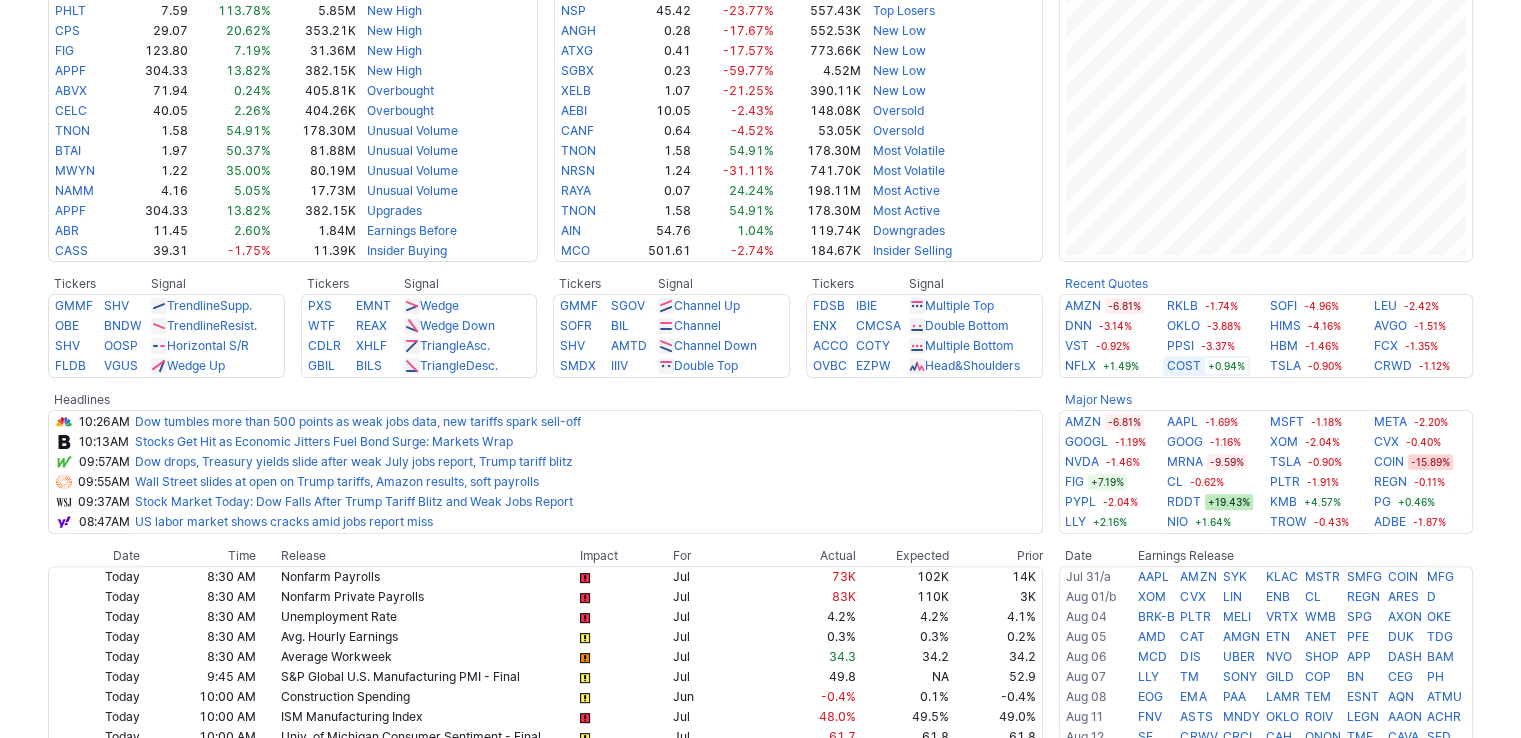 click on "COST" at bounding box center [1184, 366] 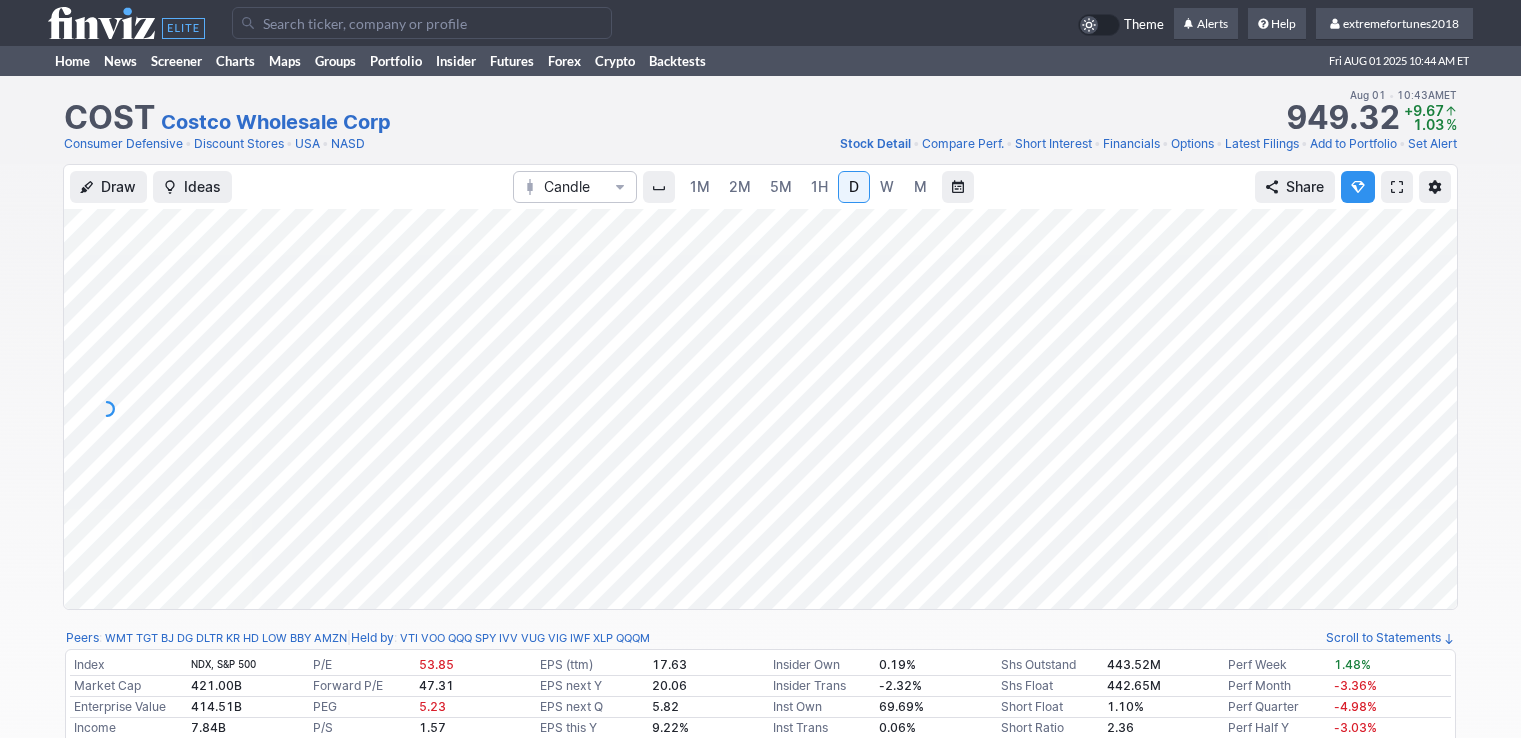scroll, scrollTop: 0, scrollLeft: 0, axis: both 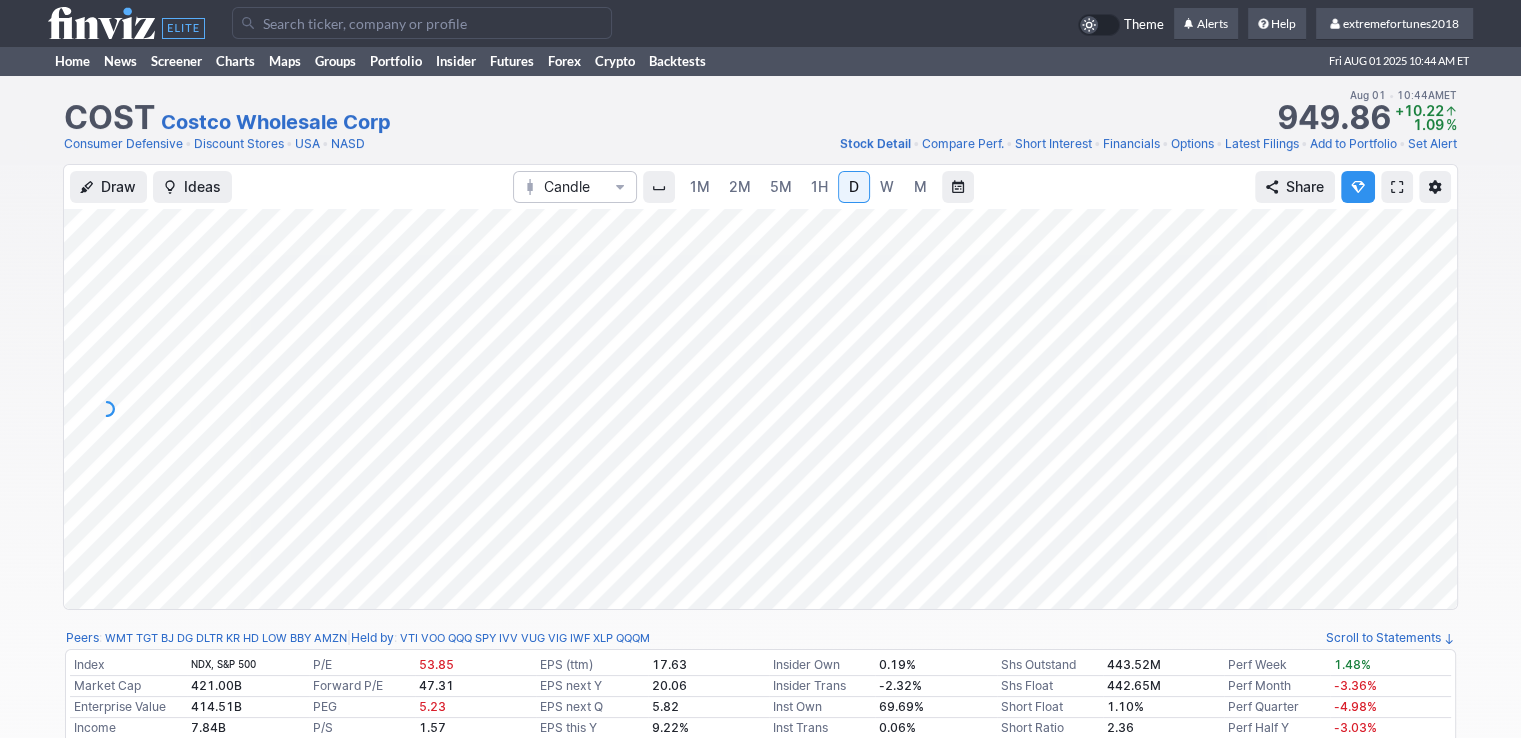 click on "W" at bounding box center (887, 186) 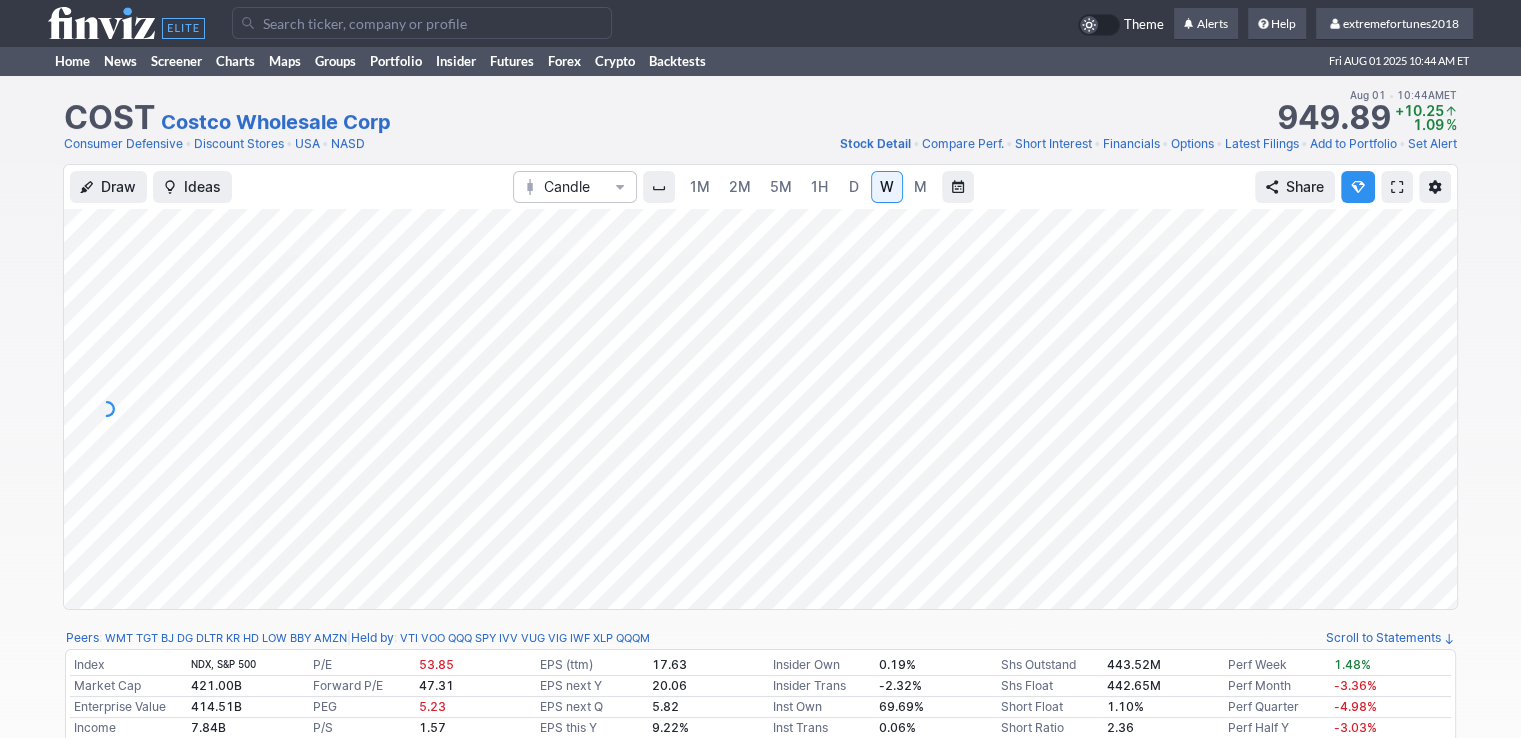 click on "M" at bounding box center (920, 187) 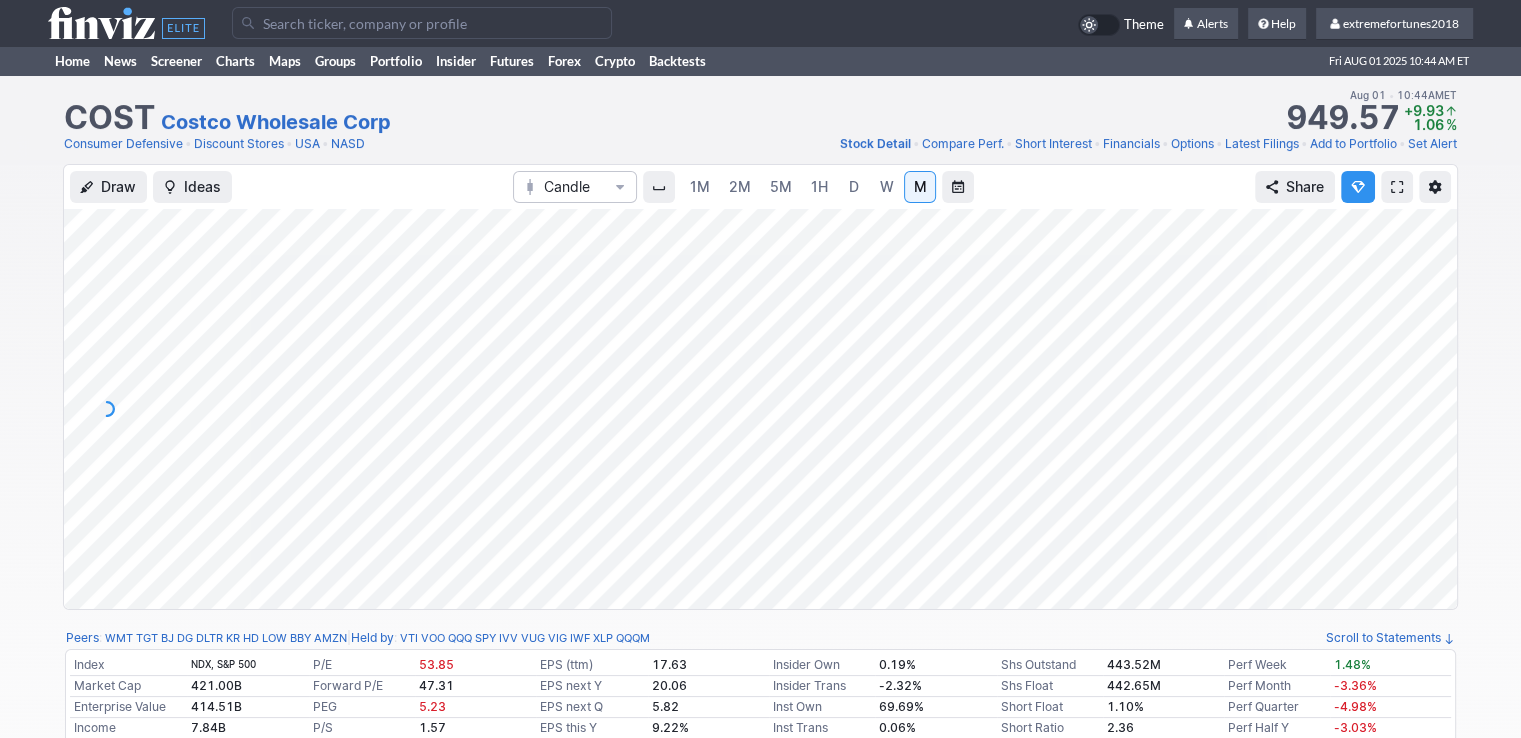 click on "D" at bounding box center [854, 187] 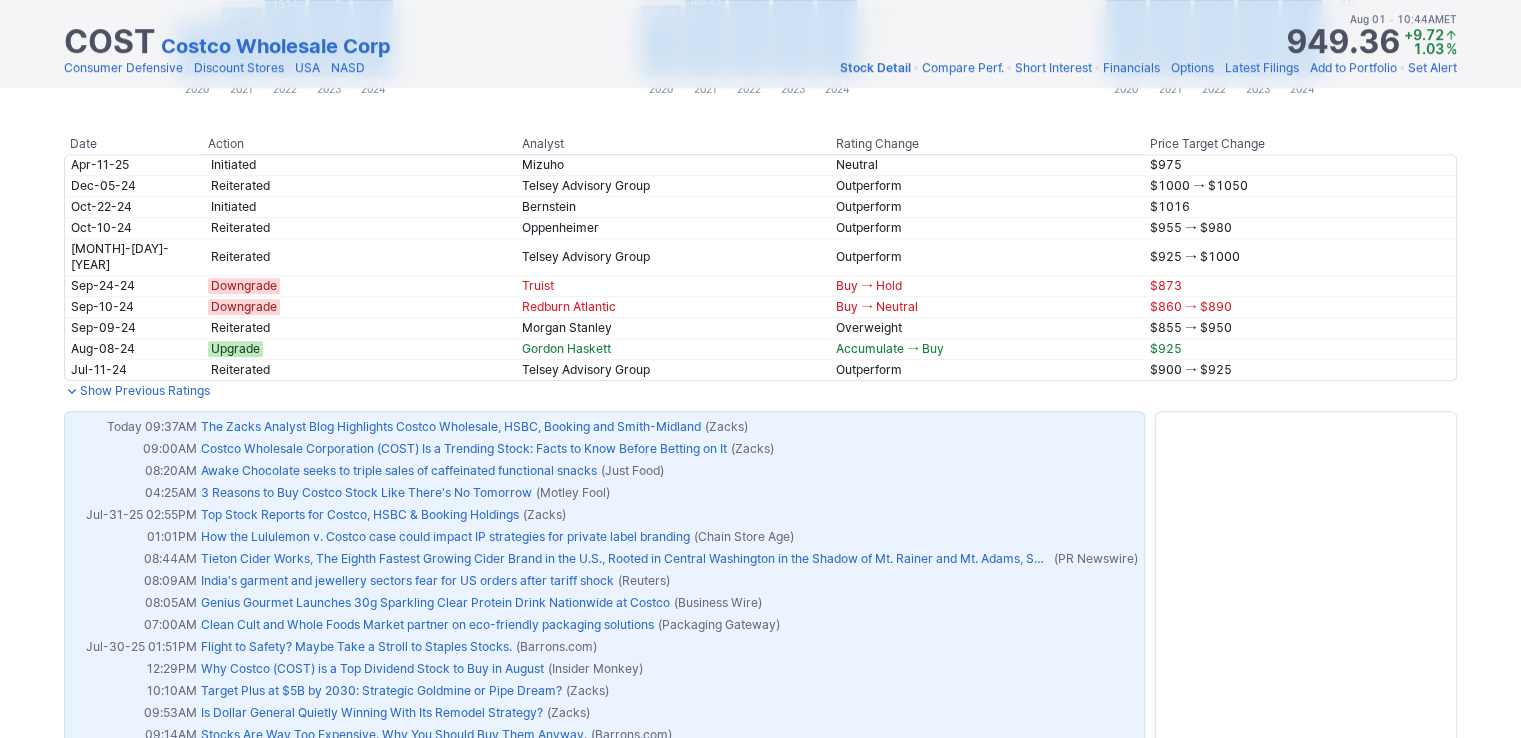 scroll, scrollTop: 1100, scrollLeft: 0, axis: vertical 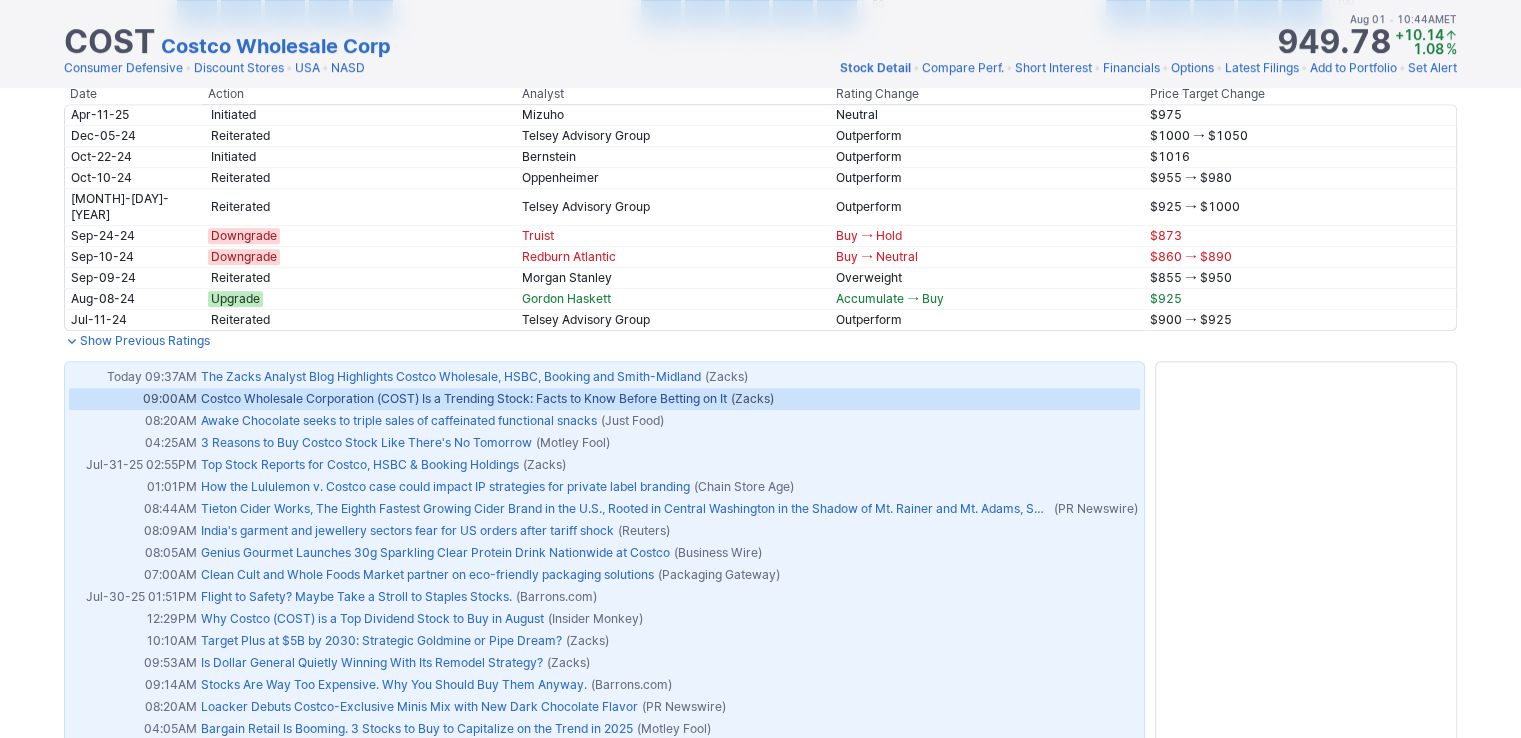 click on "Costco Wholesale Corporation (COST) Is a Trending Stock: Facts to Know Before Betting on It" at bounding box center (464, 398) 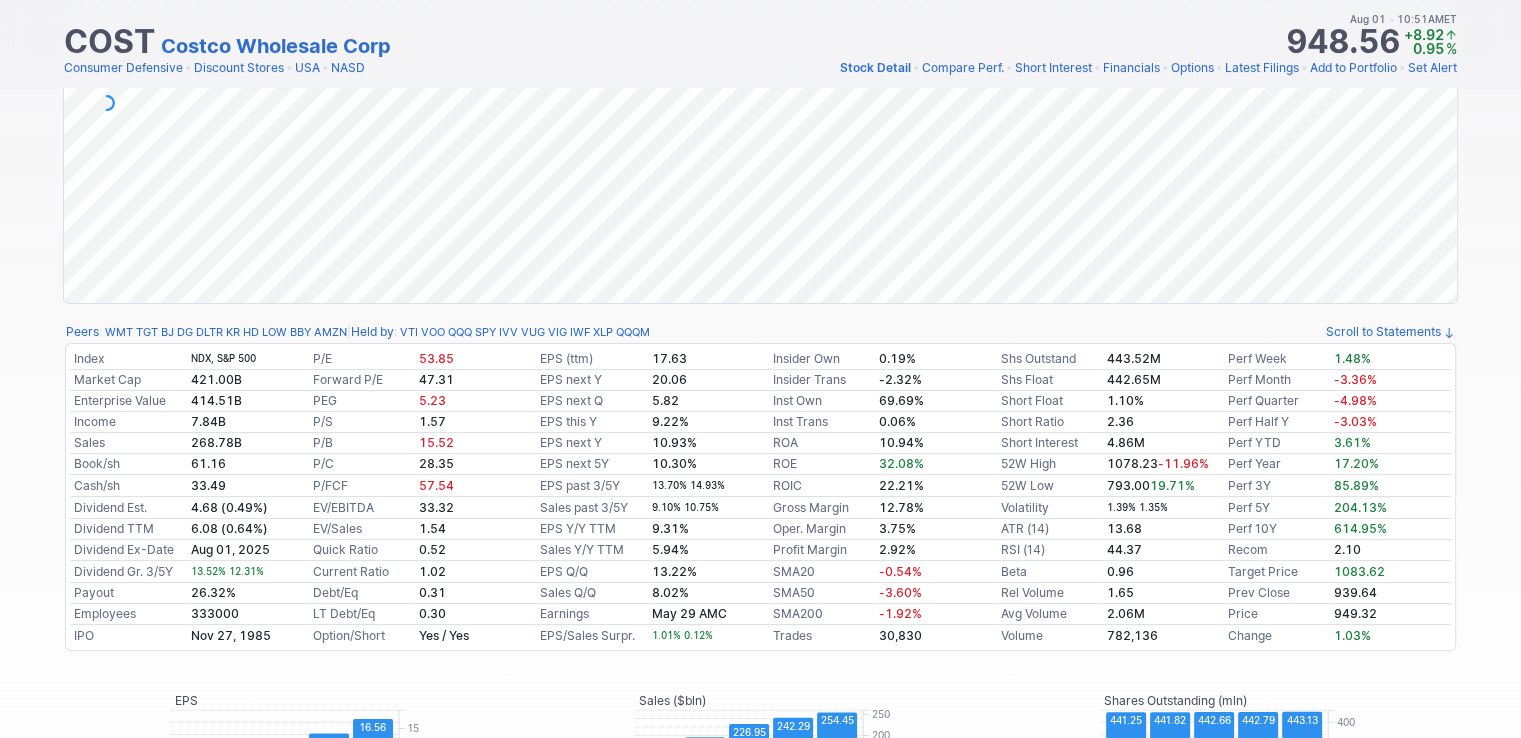scroll, scrollTop: 0, scrollLeft: 0, axis: both 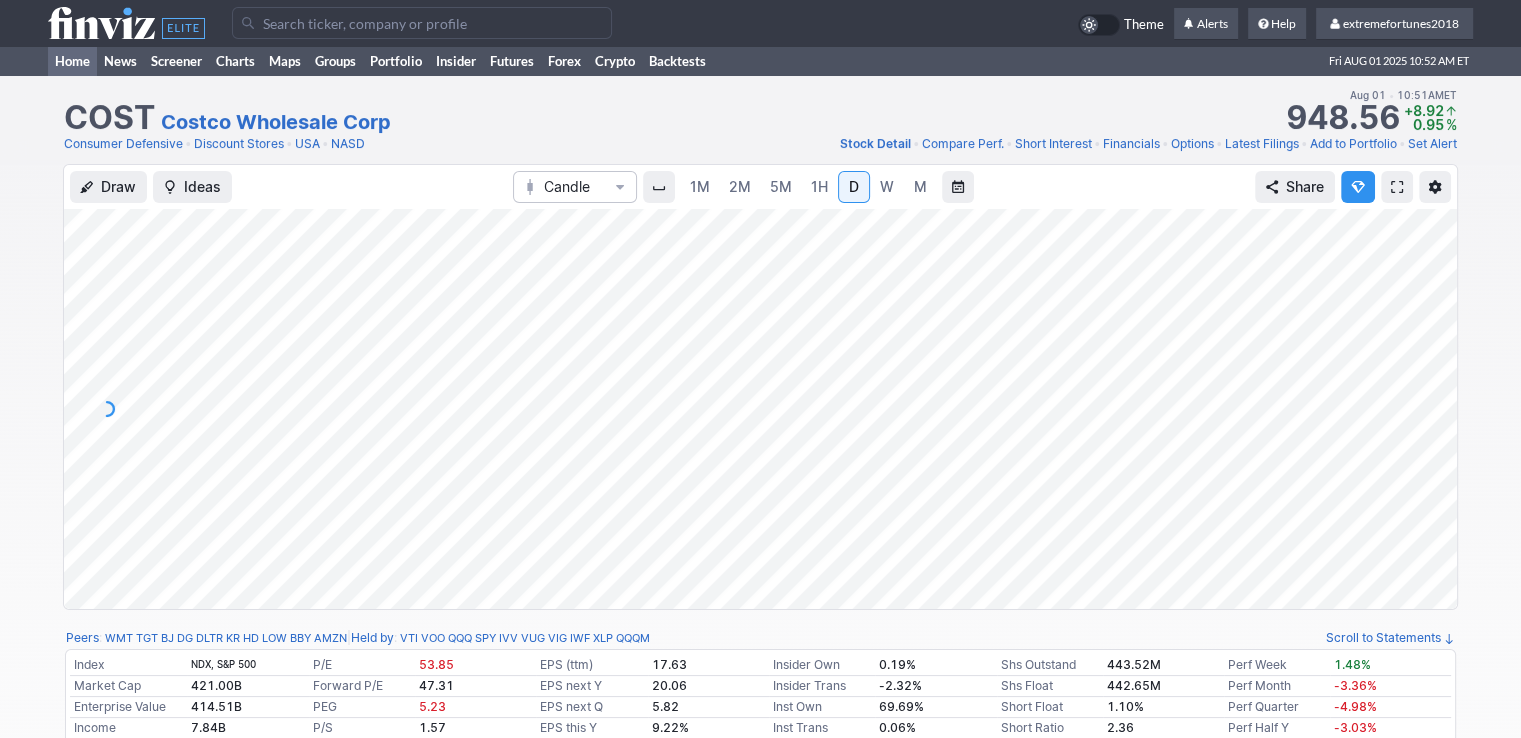 click on "Home" at bounding box center (72, 61) 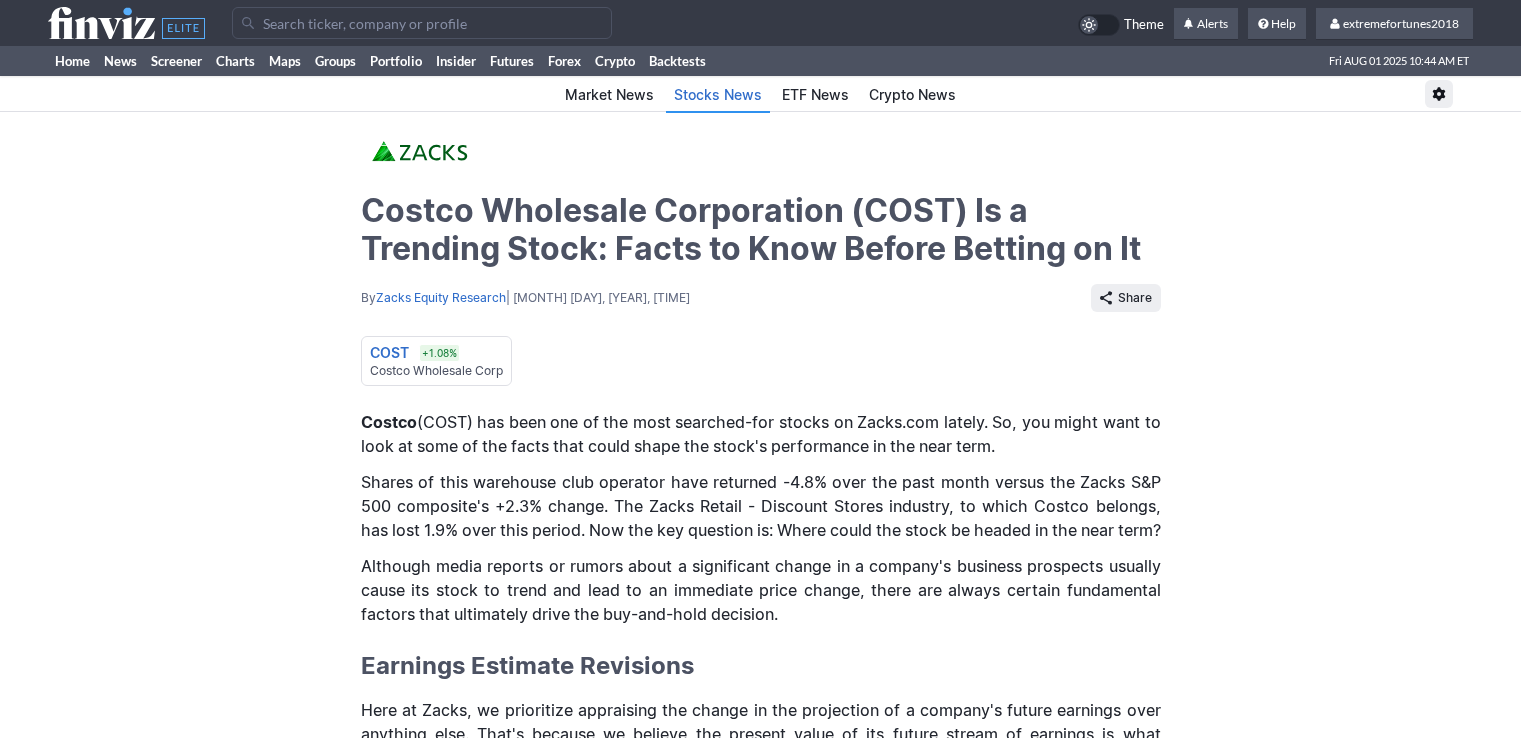 scroll, scrollTop: 0, scrollLeft: 0, axis: both 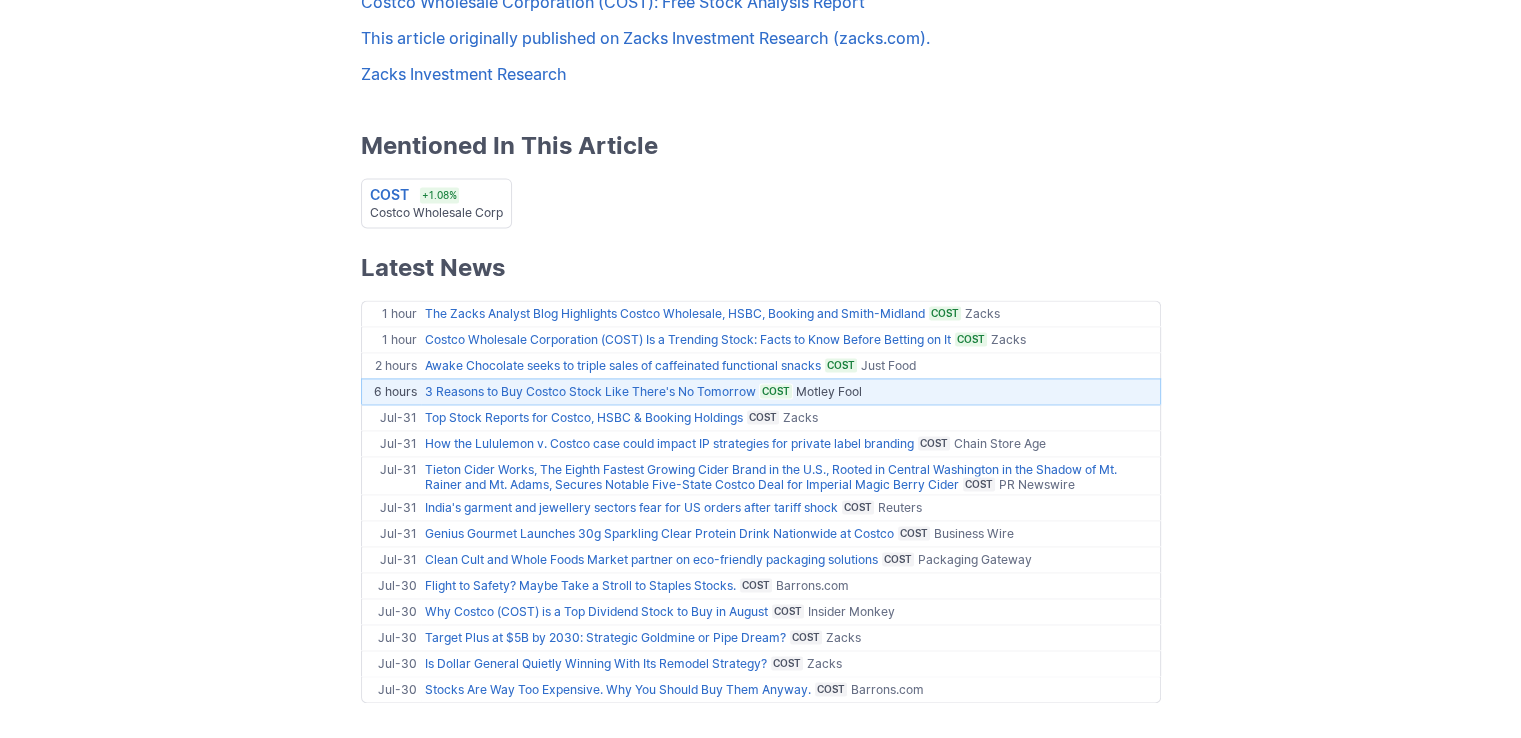 click on "3 Reasons to Buy Costco Stock Like There's No Tomorrow" at bounding box center (590, 391) 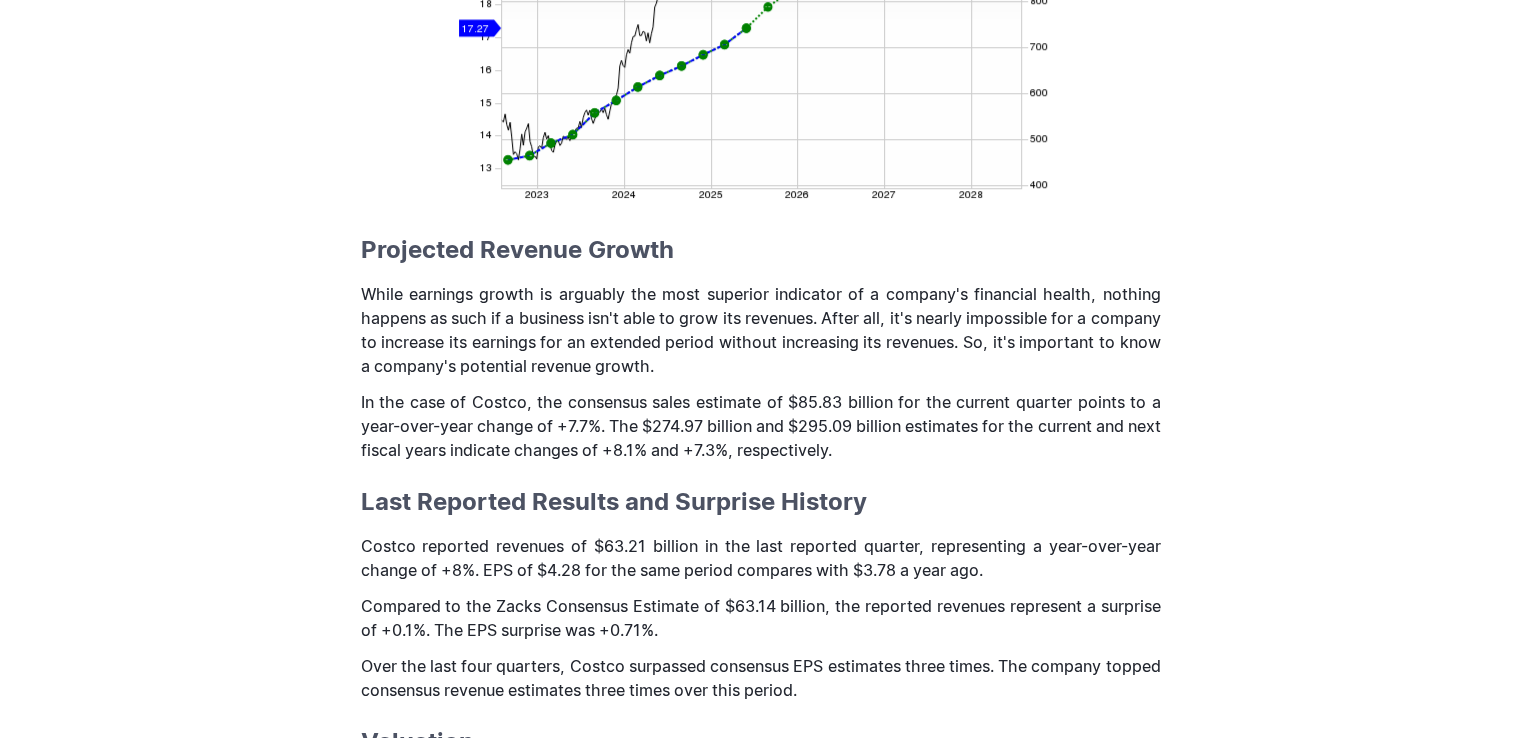 scroll, scrollTop: 1500, scrollLeft: 0, axis: vertical 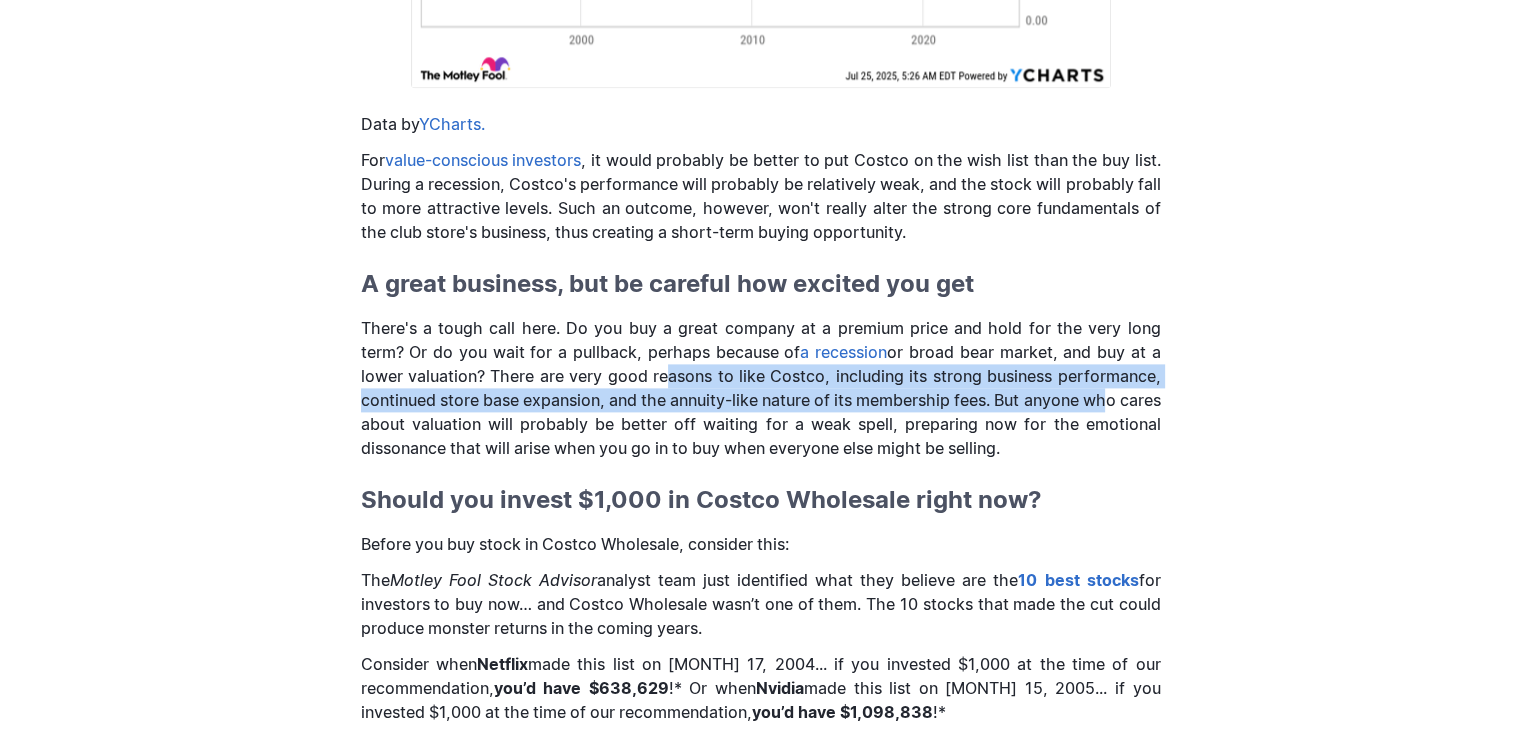drag, startPoint x: 689, startPoint y: 381, endPoint x: 1138, endPoint y: 389, distance: 449.07126 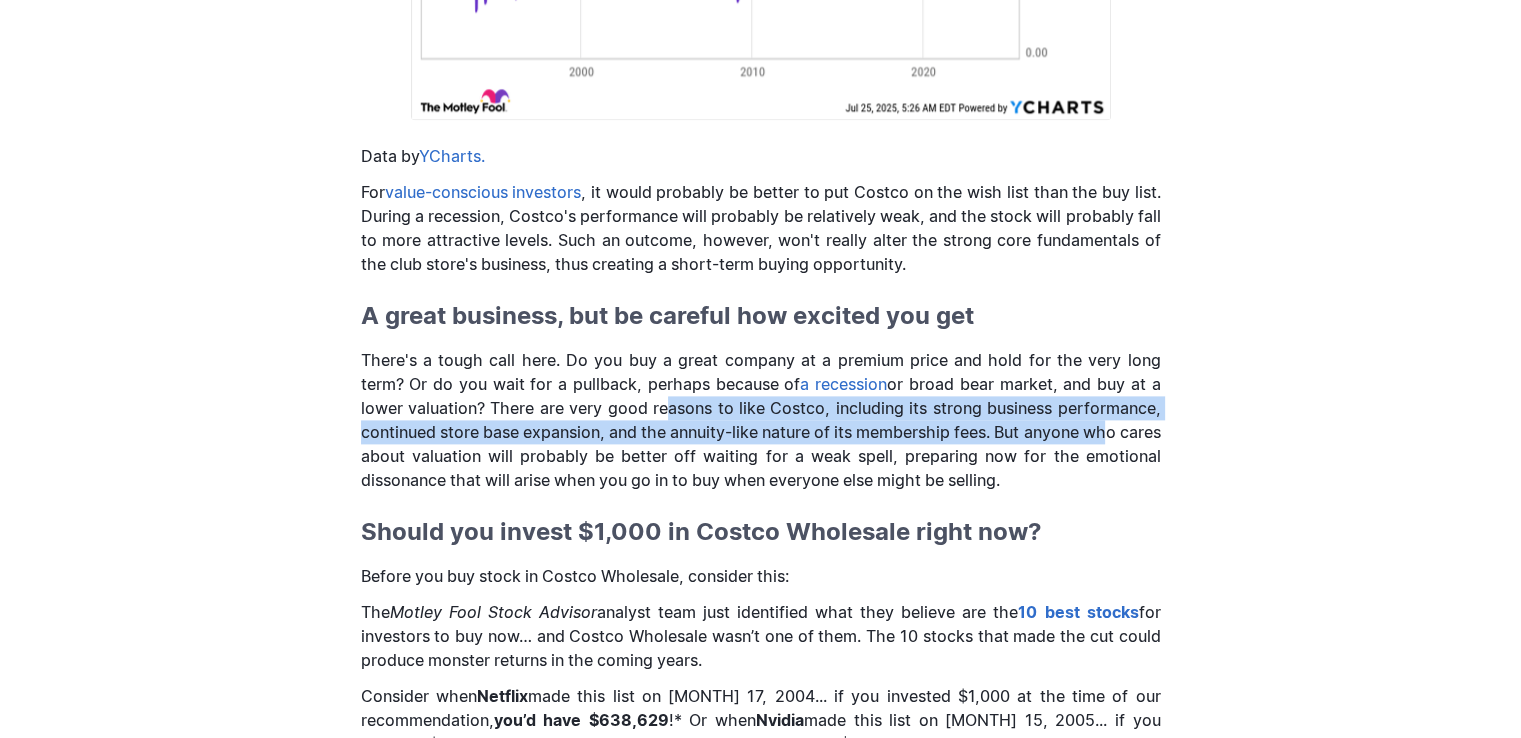 scroll, scrollTop: 2500, scrollLeft: 0, axis: vertical 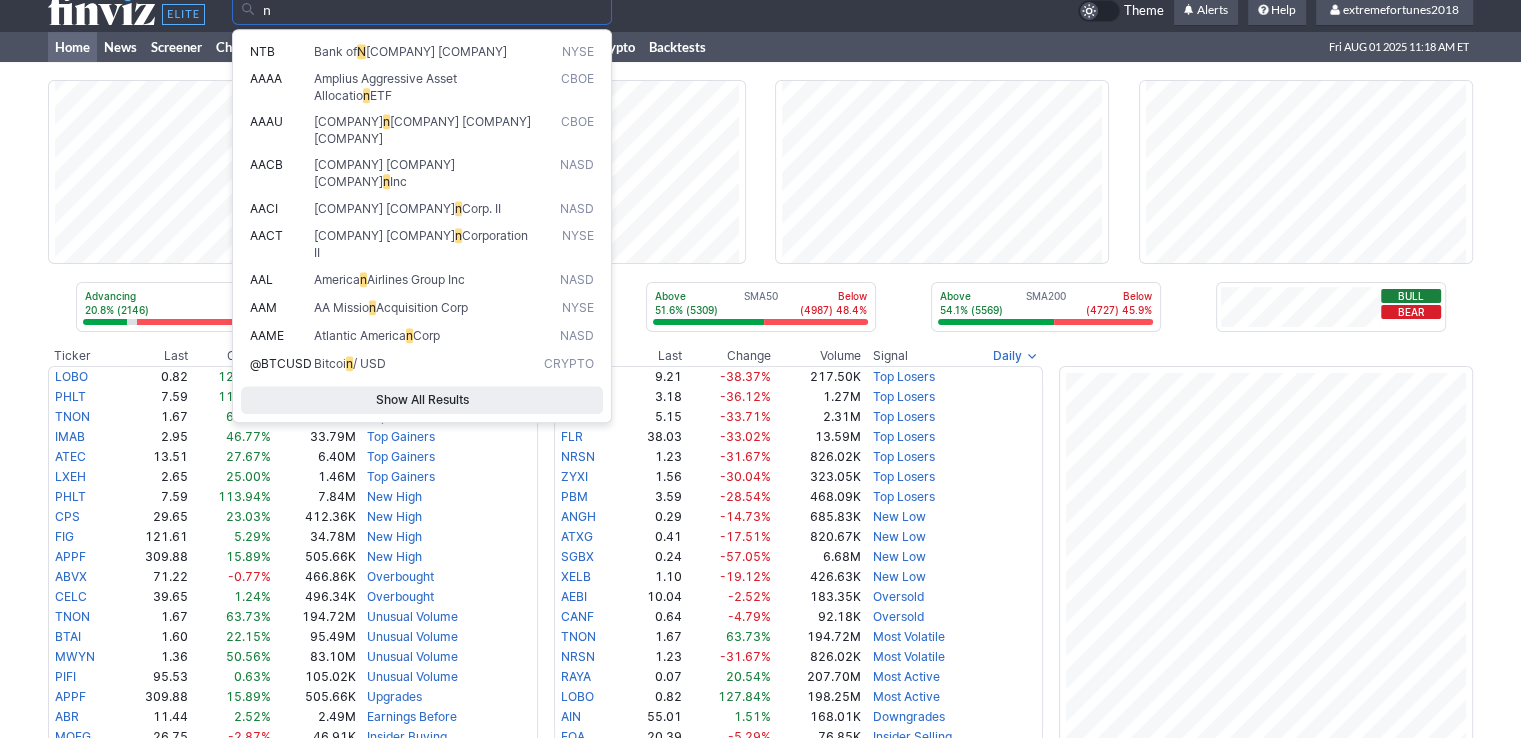 type on "n" 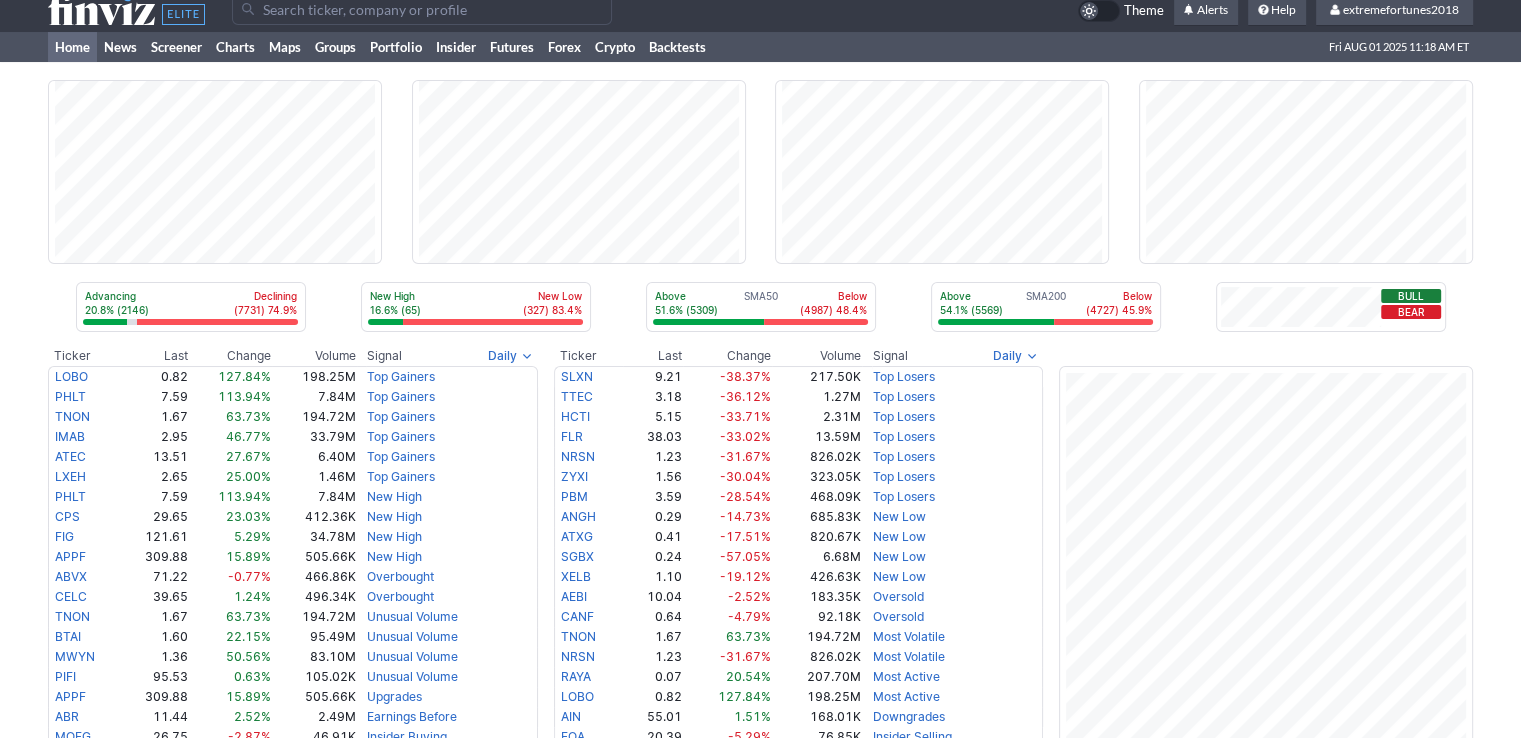 type 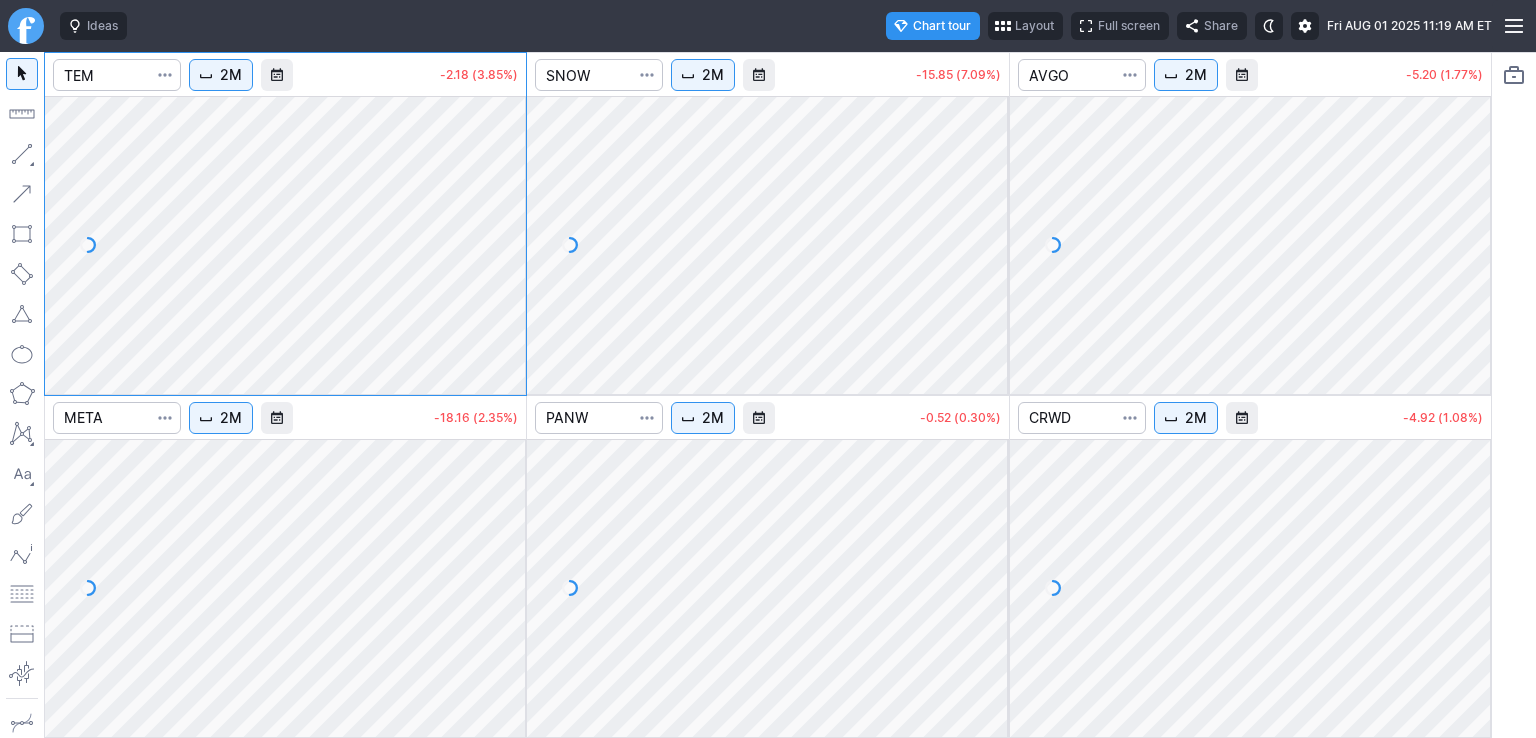 scroll, scrollTop: 0, scrollLeft: 0, axis: both 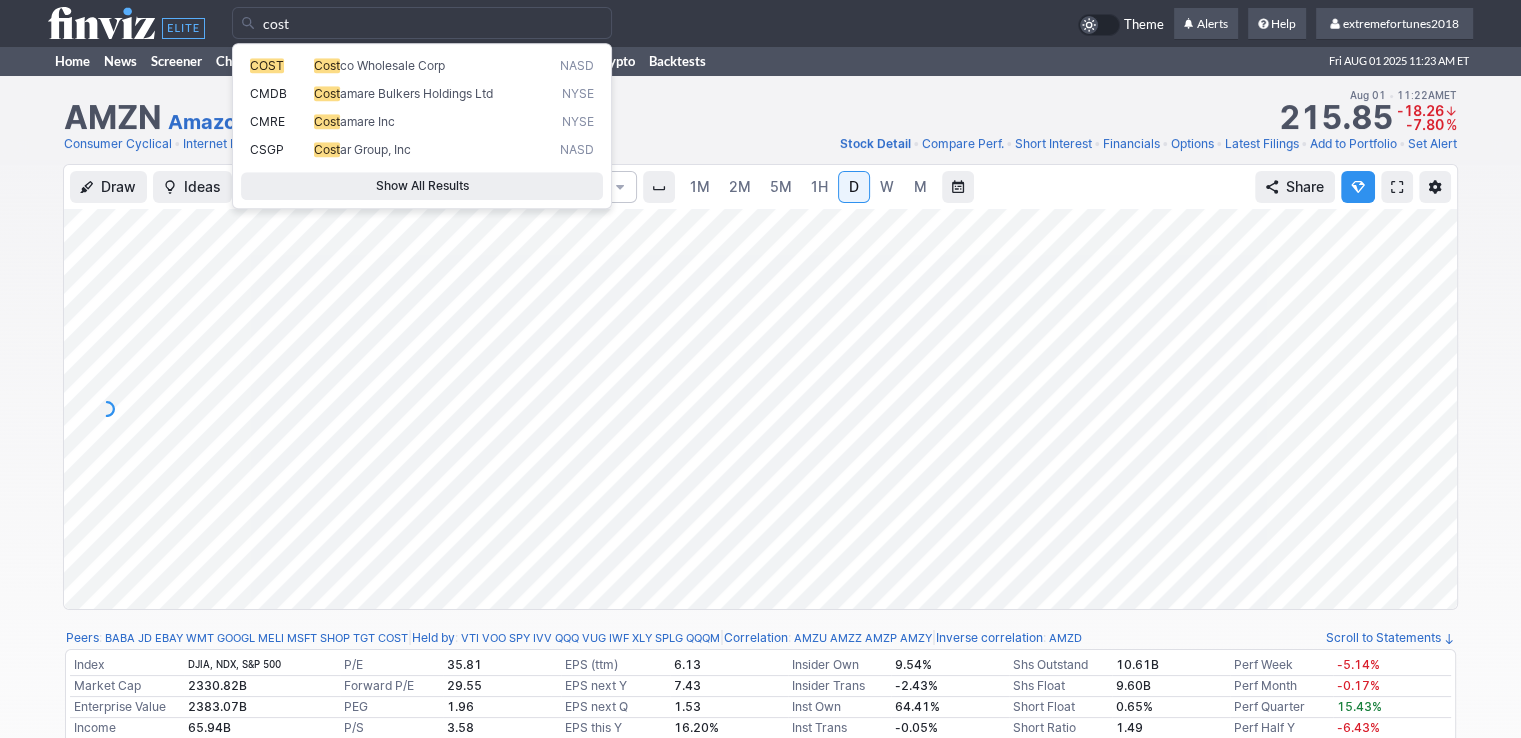 type on "cost" 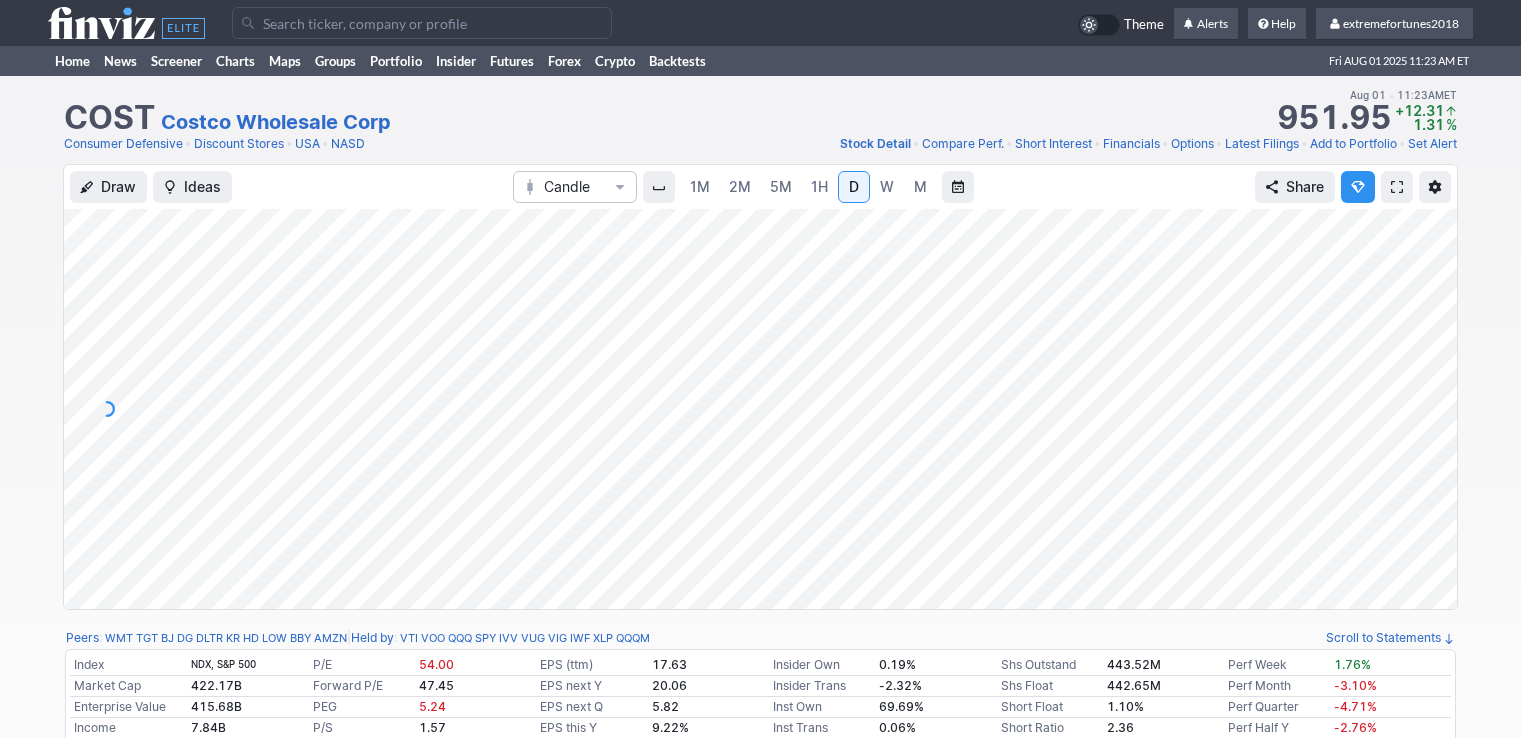 scroll, scrollTop: 0, scrollLeft: 0, axis: both 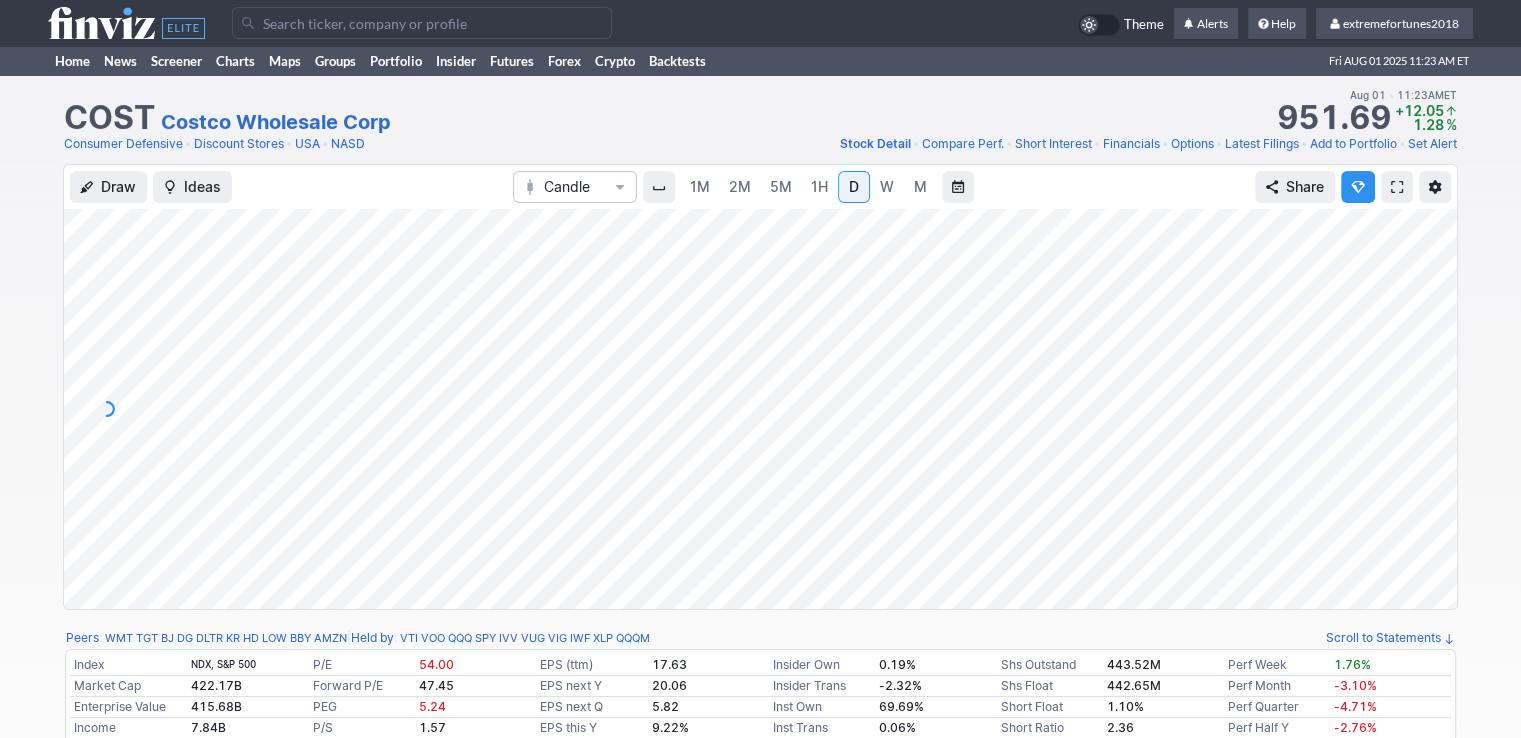 click on "W" at bounding box center [887, 186] 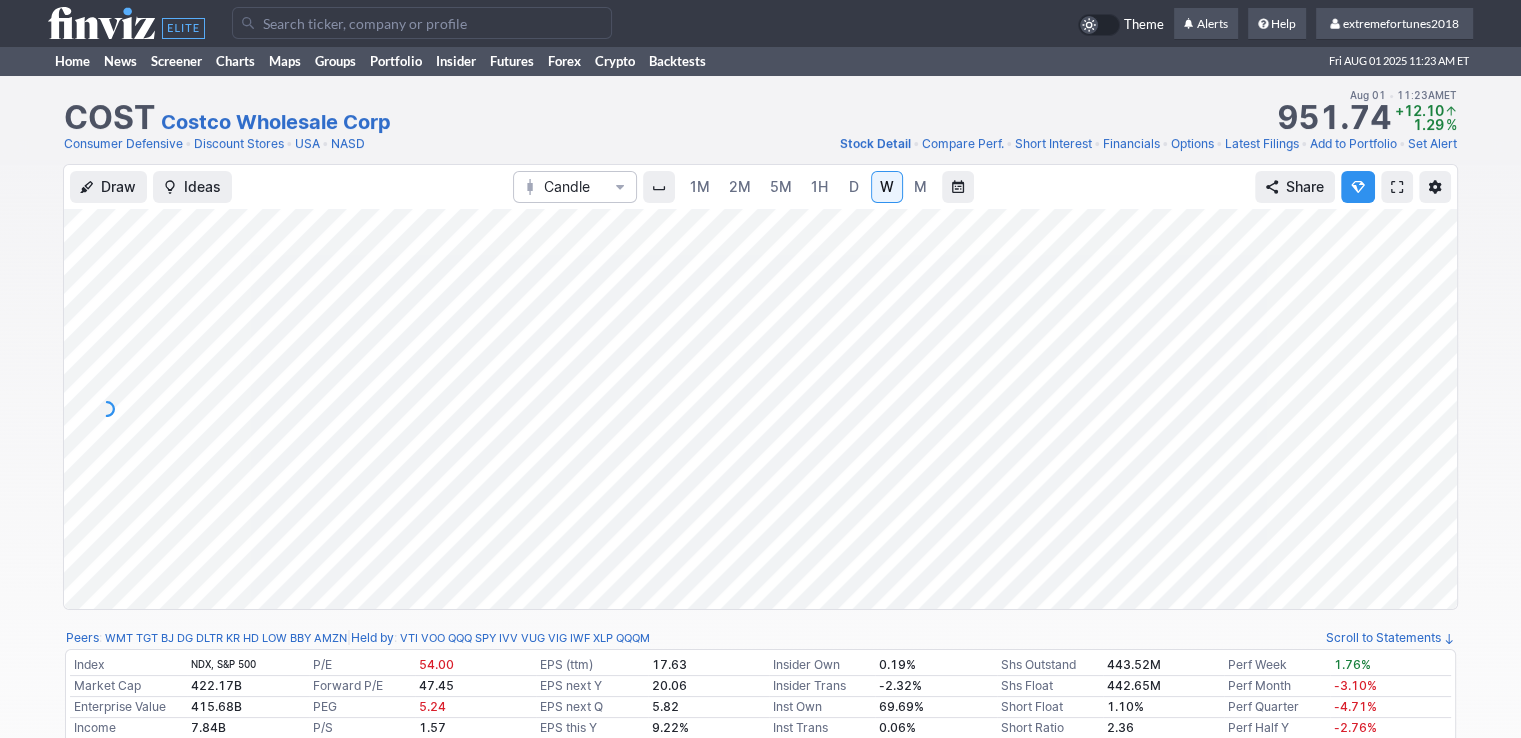 click on "M" at bounding box center (920, 186) 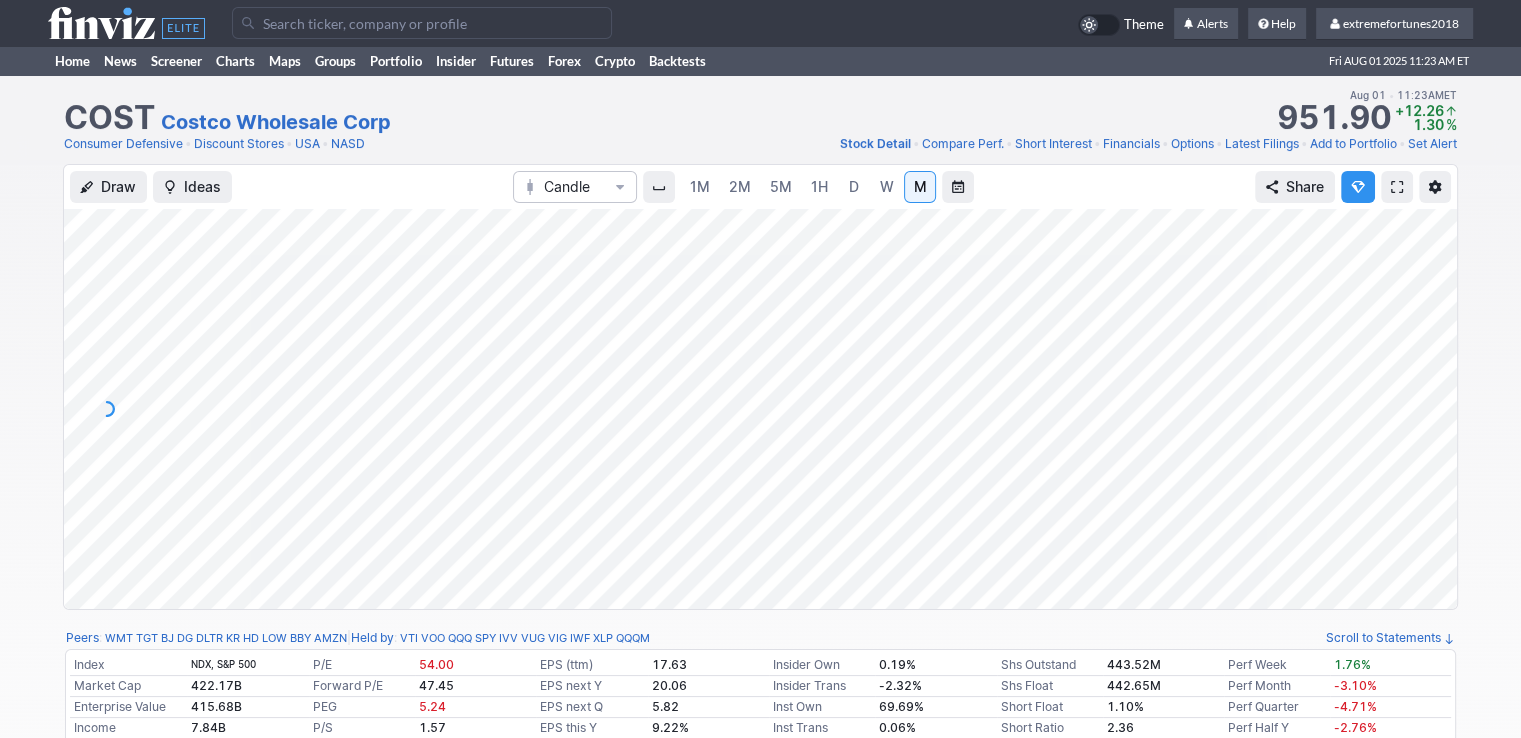 click on "D" at bounding box center [854, 187] 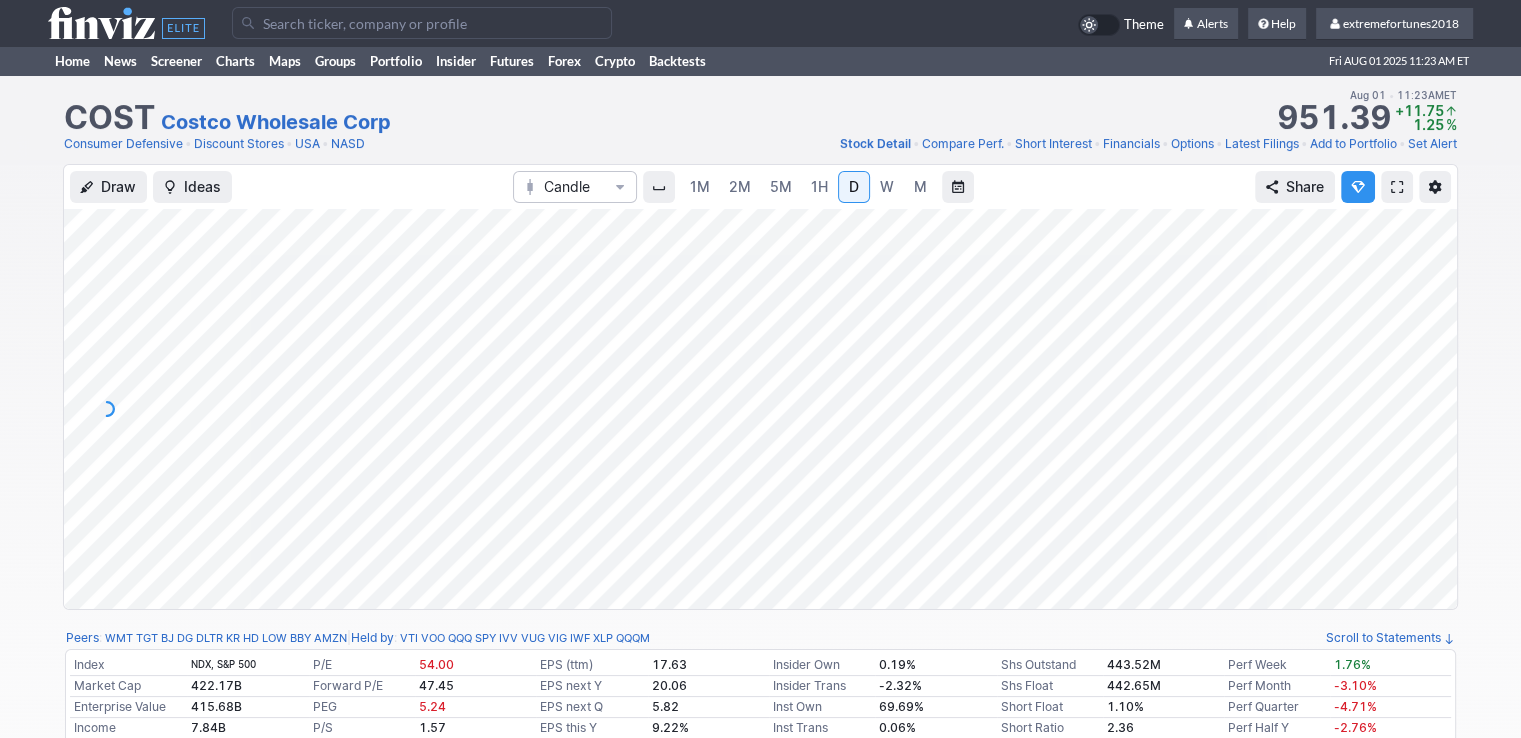 click at bounding box center [422, 23] 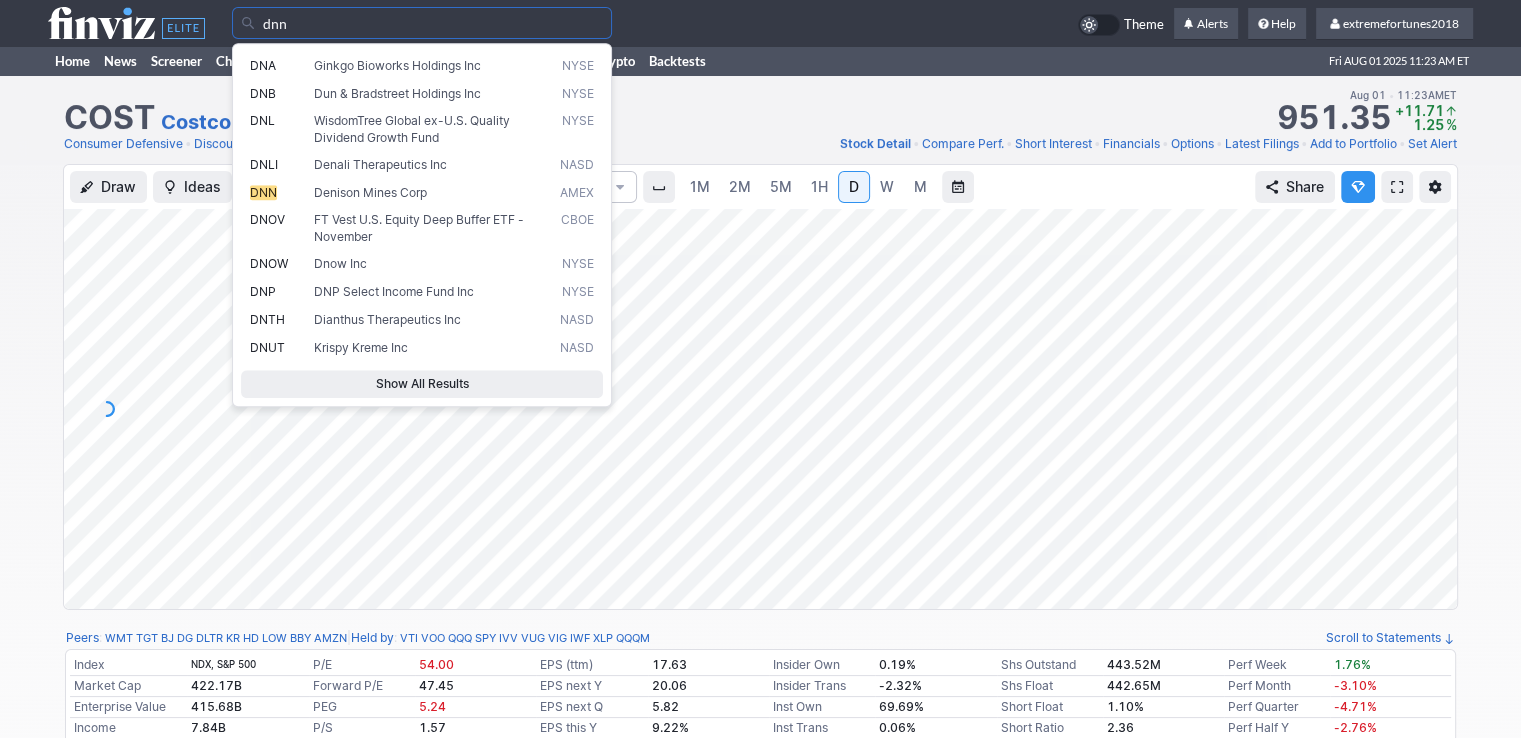 type on "dnn" 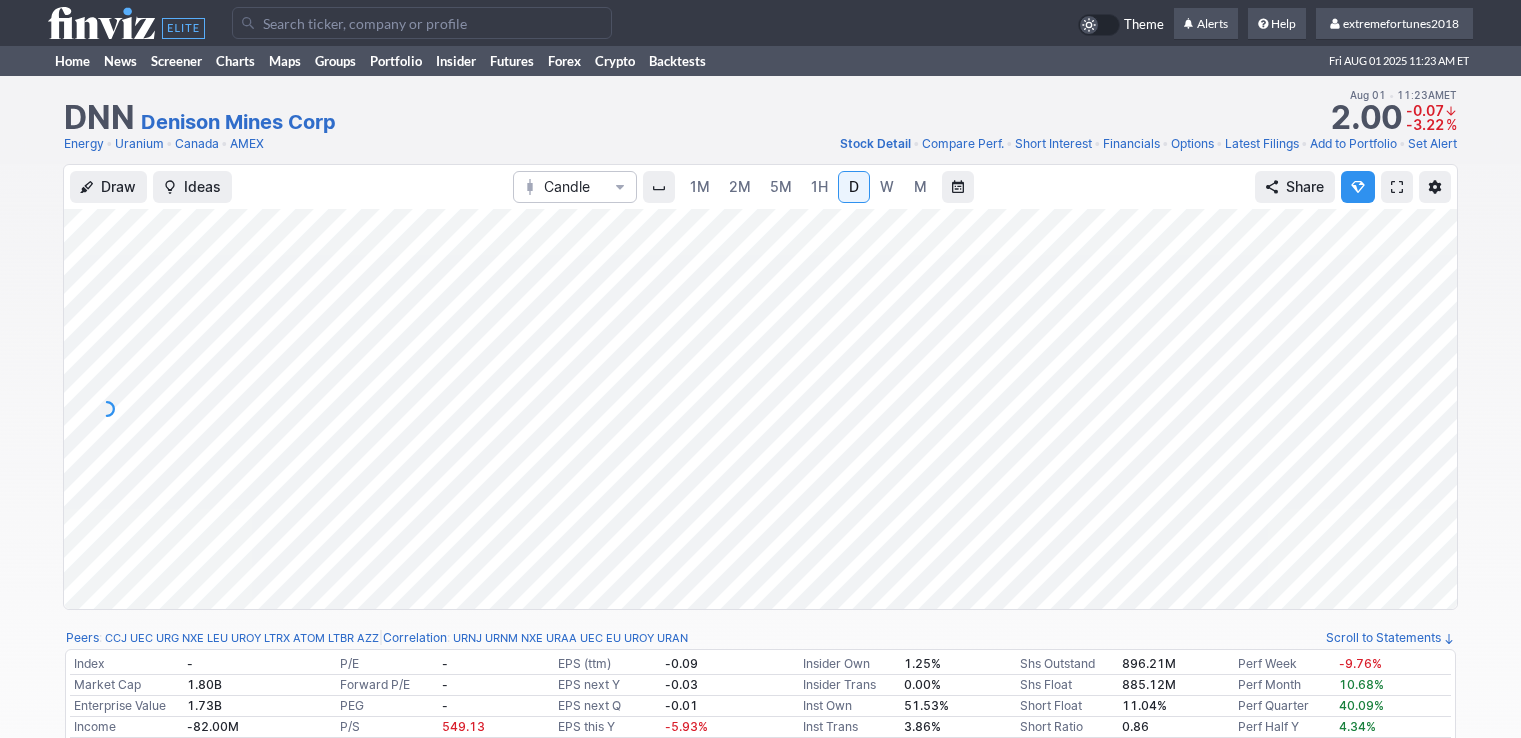 scroll, scrollTop: 0, scrollLeft: 0, axis: both 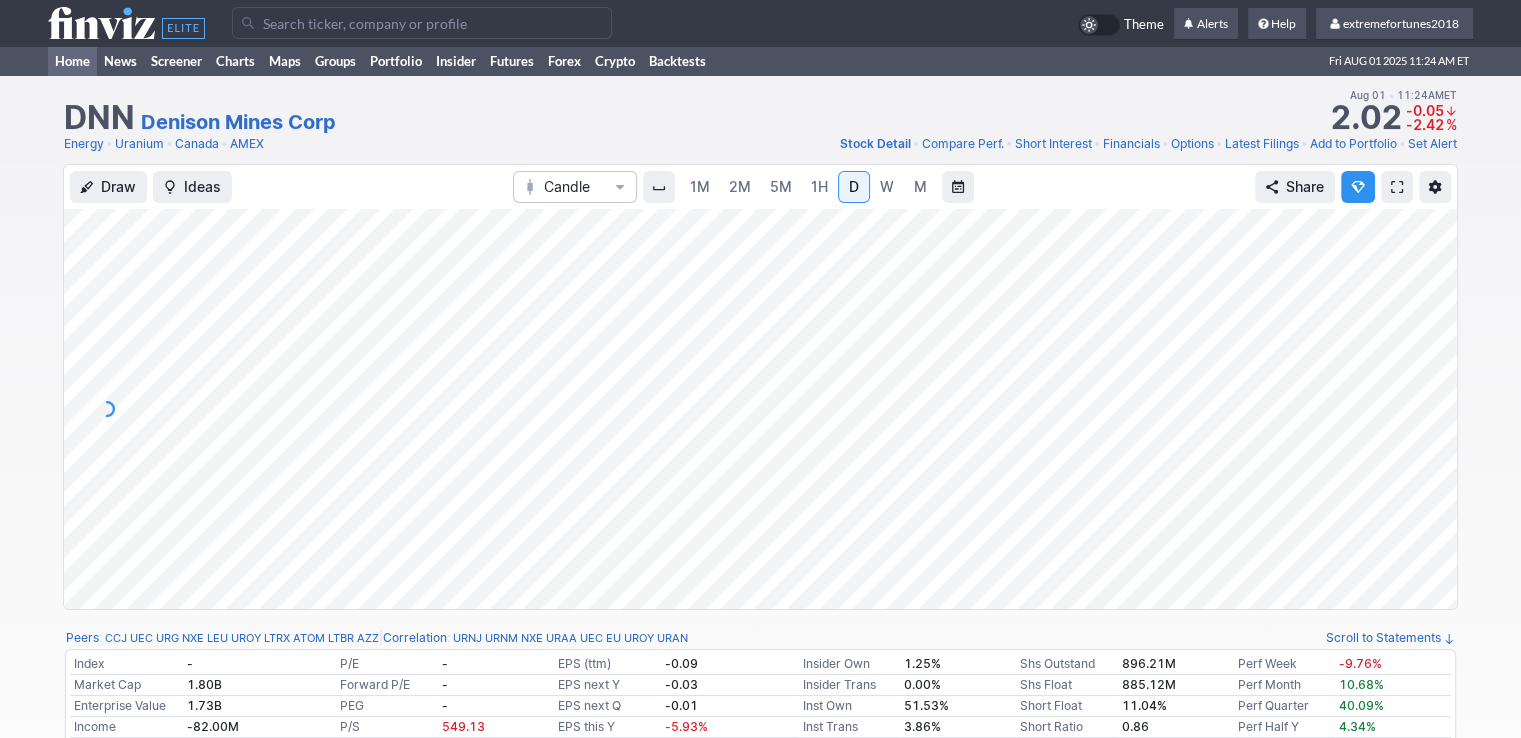 click on "Home" at bounding box center (72, 61) 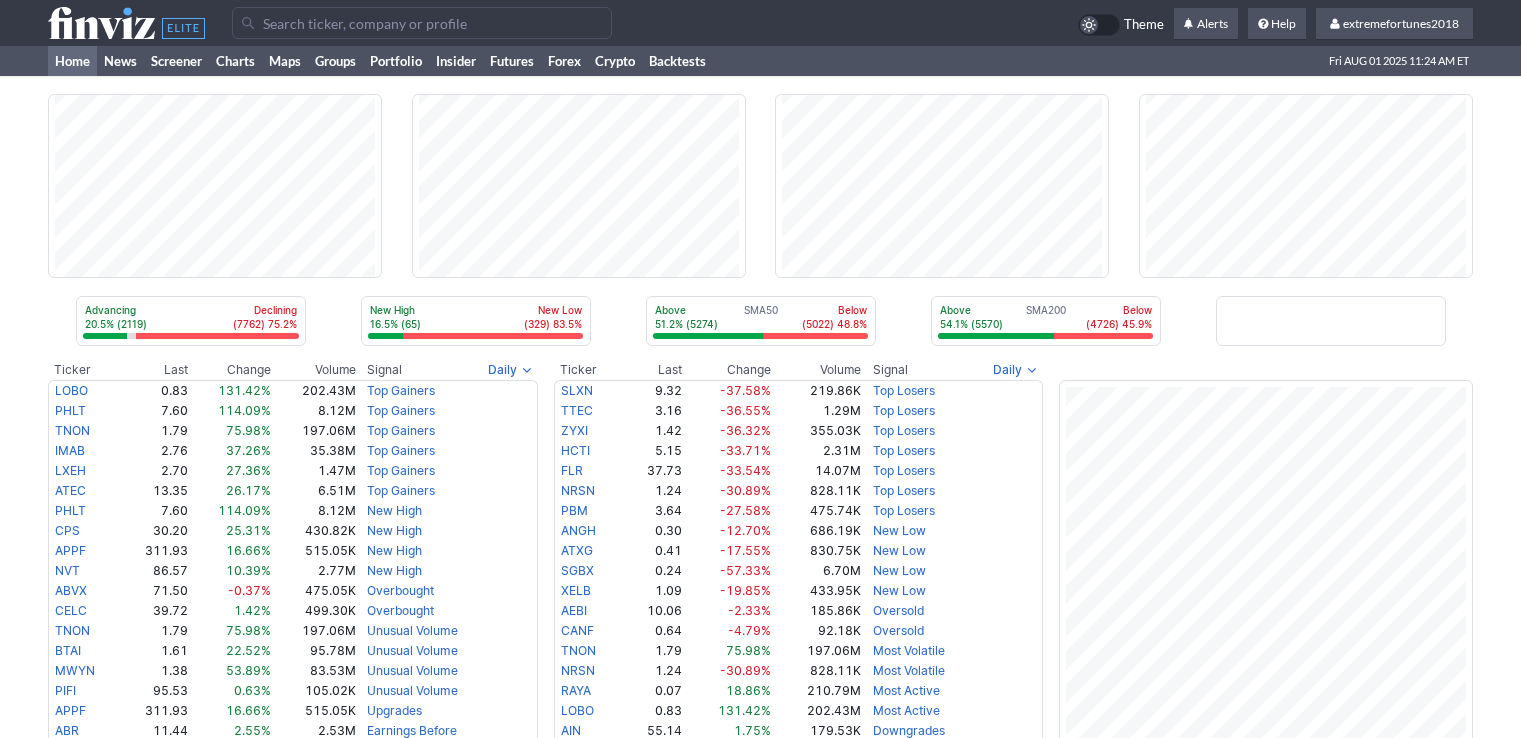 scroll, scrollTop: 0, scrollLeft: 0, axis: both 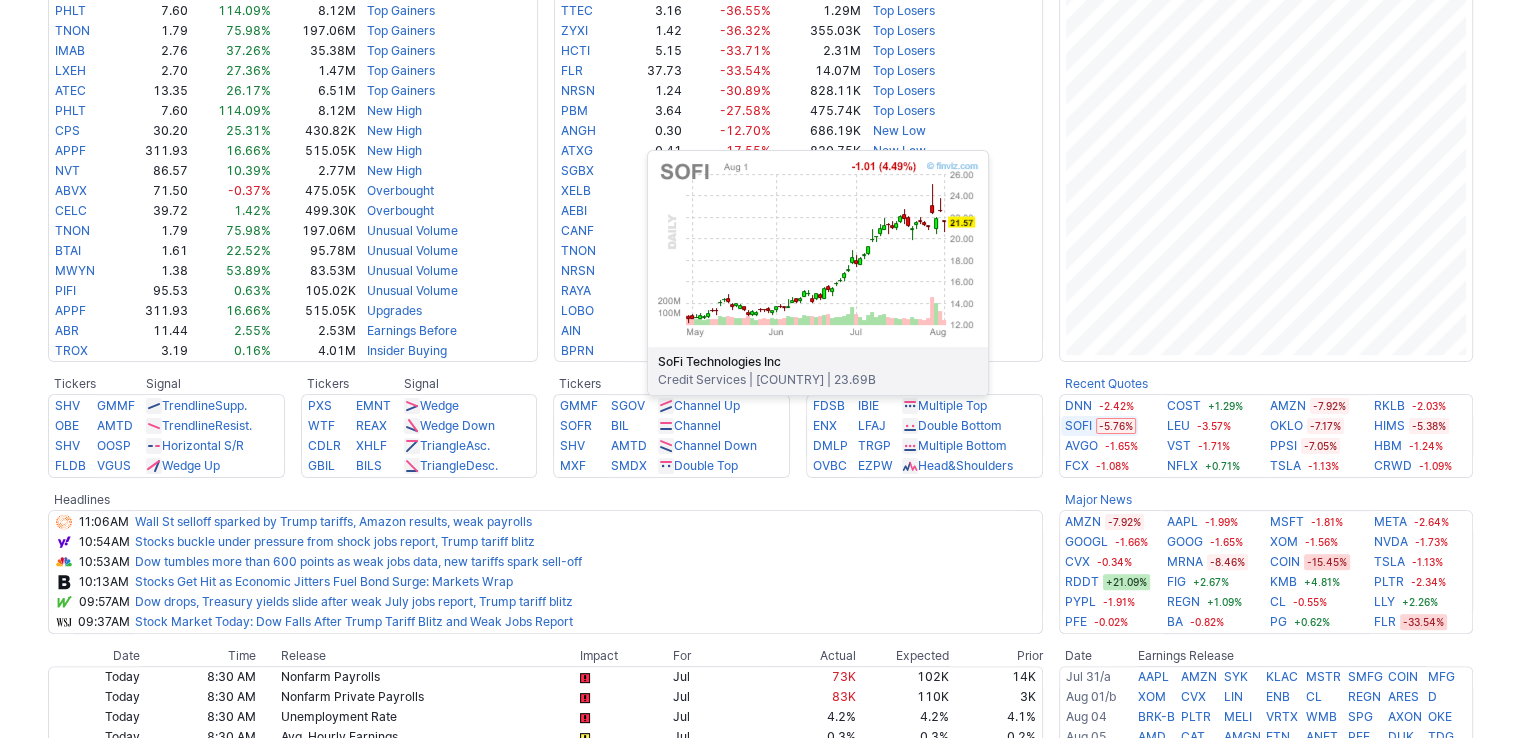 click on "SOFI" at bounding box center [1078, 426] 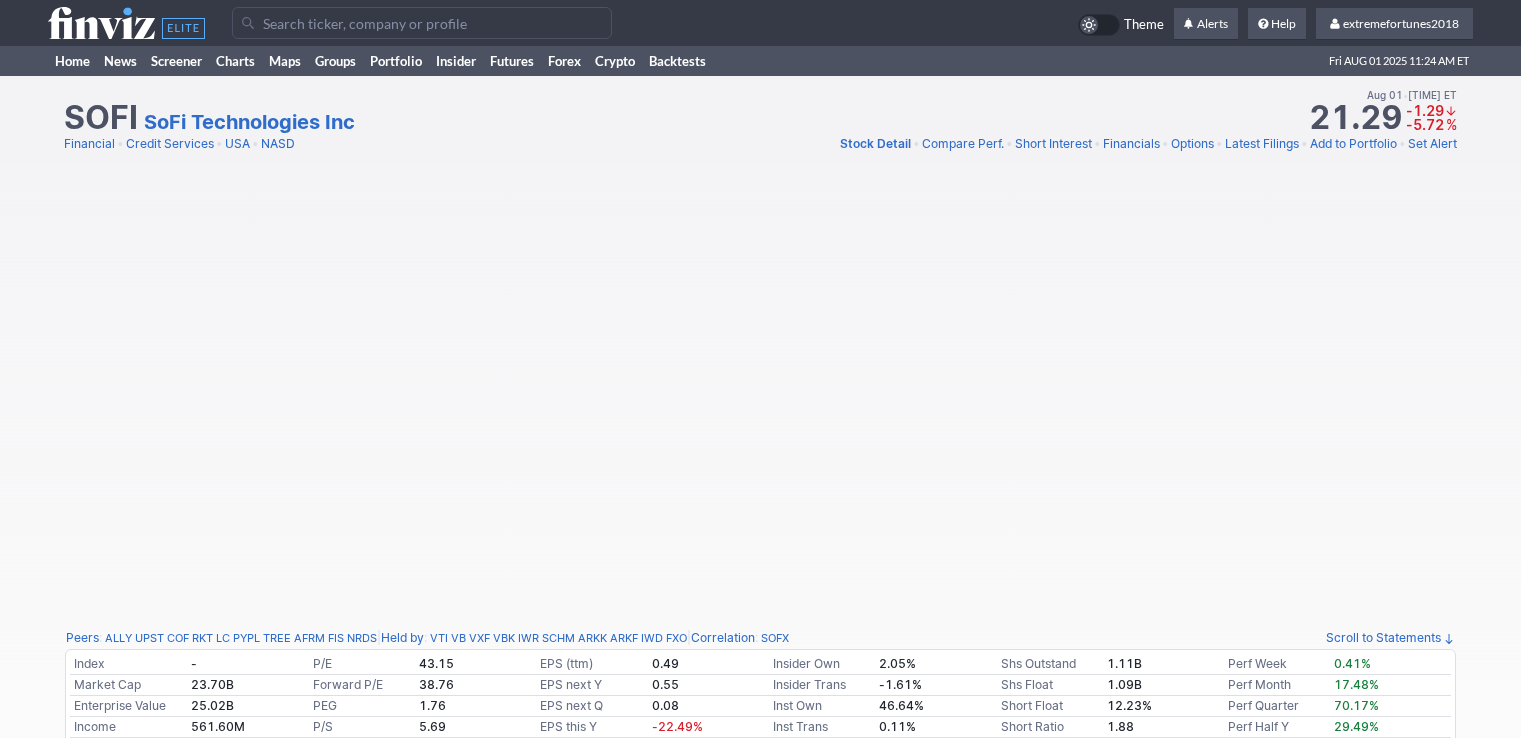 scroll, scrollTop: 0, scrollLeft: 0, axis: both 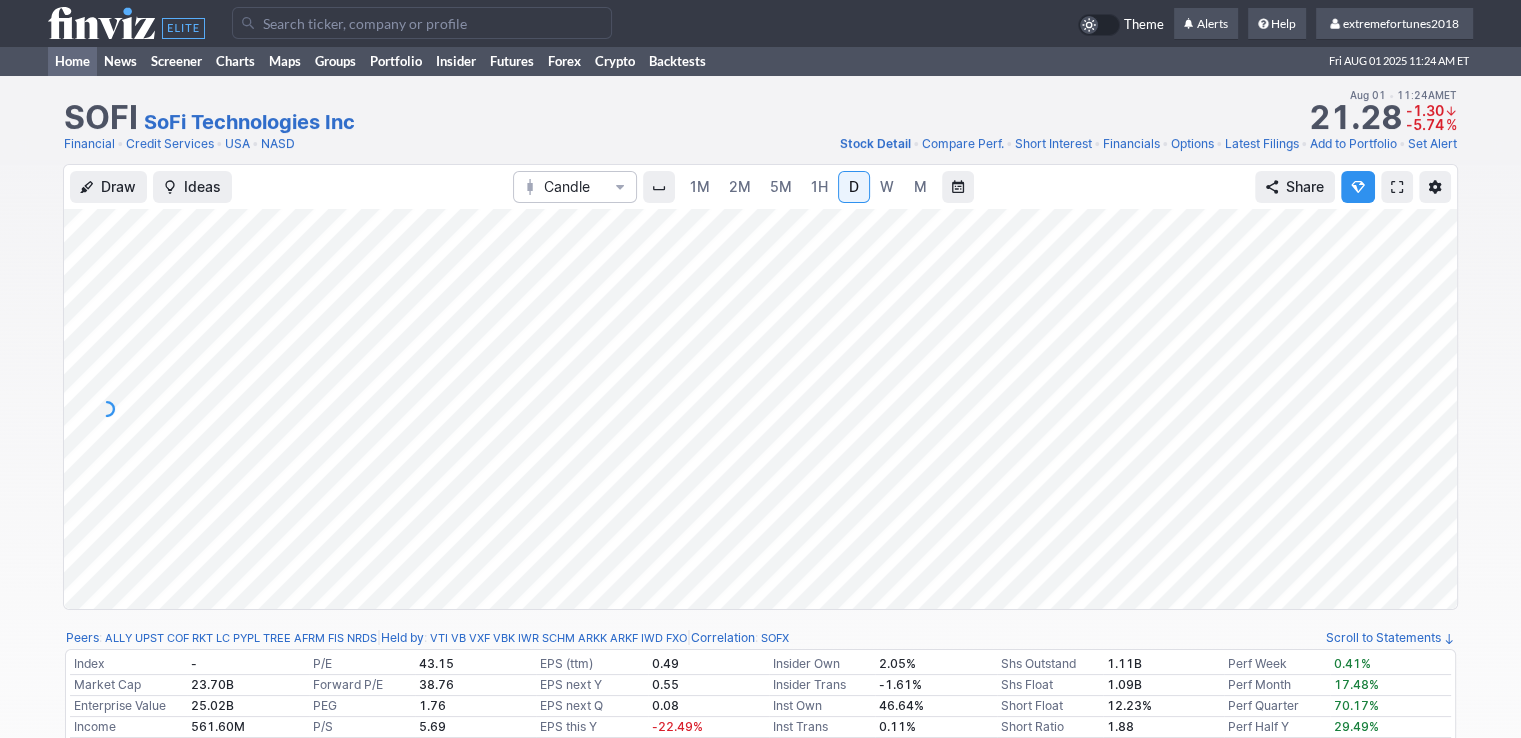 click on "Home" at bounding box center [72, 61] 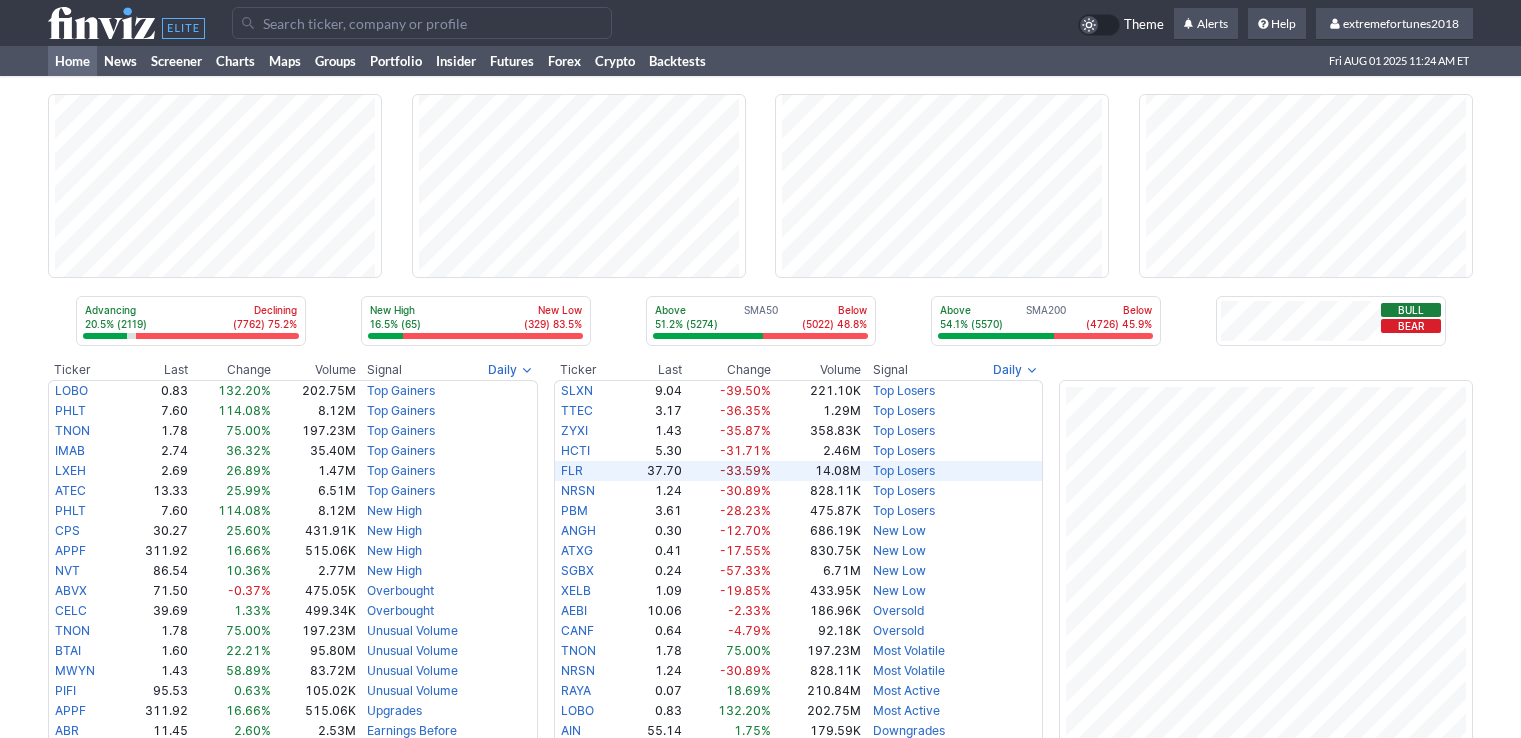 scroll, scrollTop: 0, scrollLeft: 0, axis: both 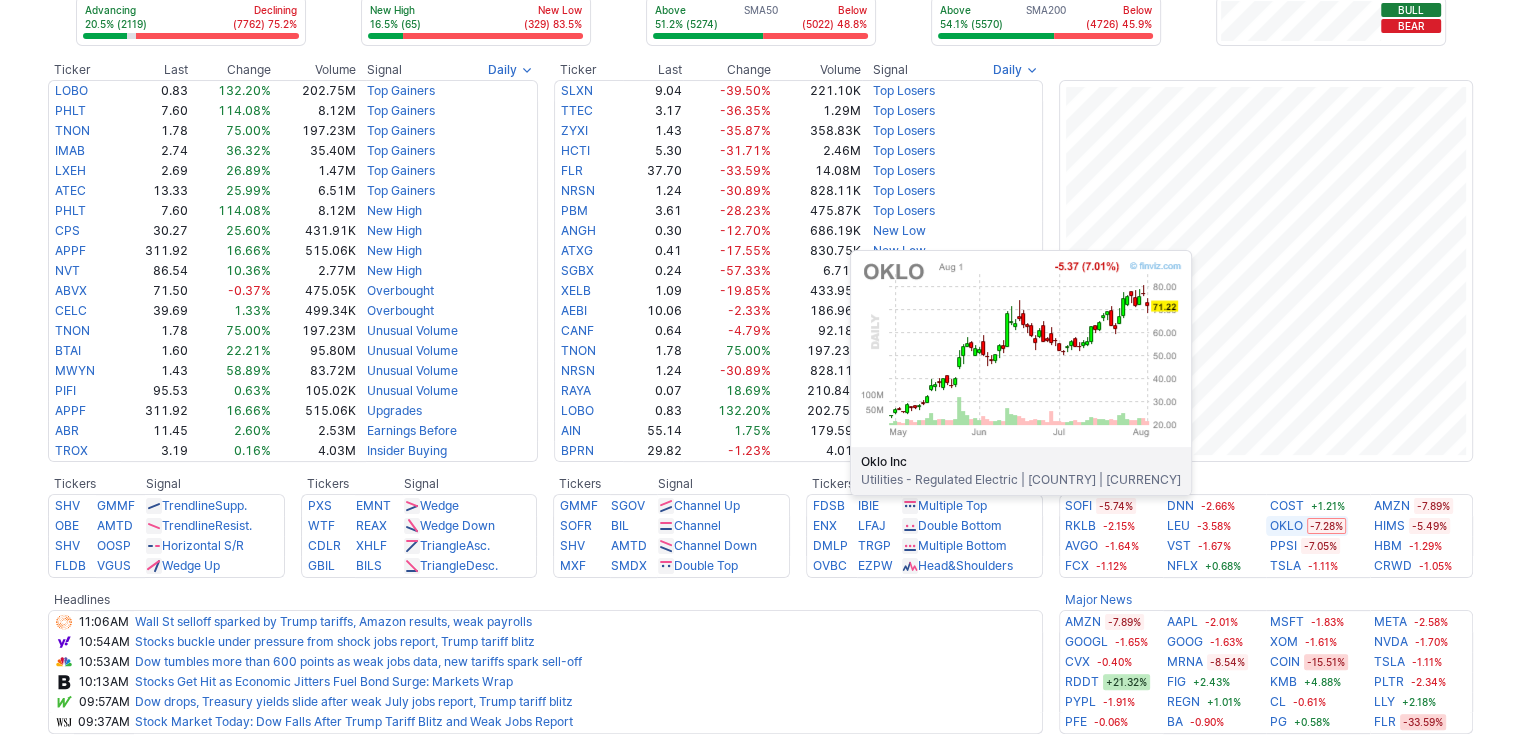 click on "OKLO" at bounding box center [1286, 526] 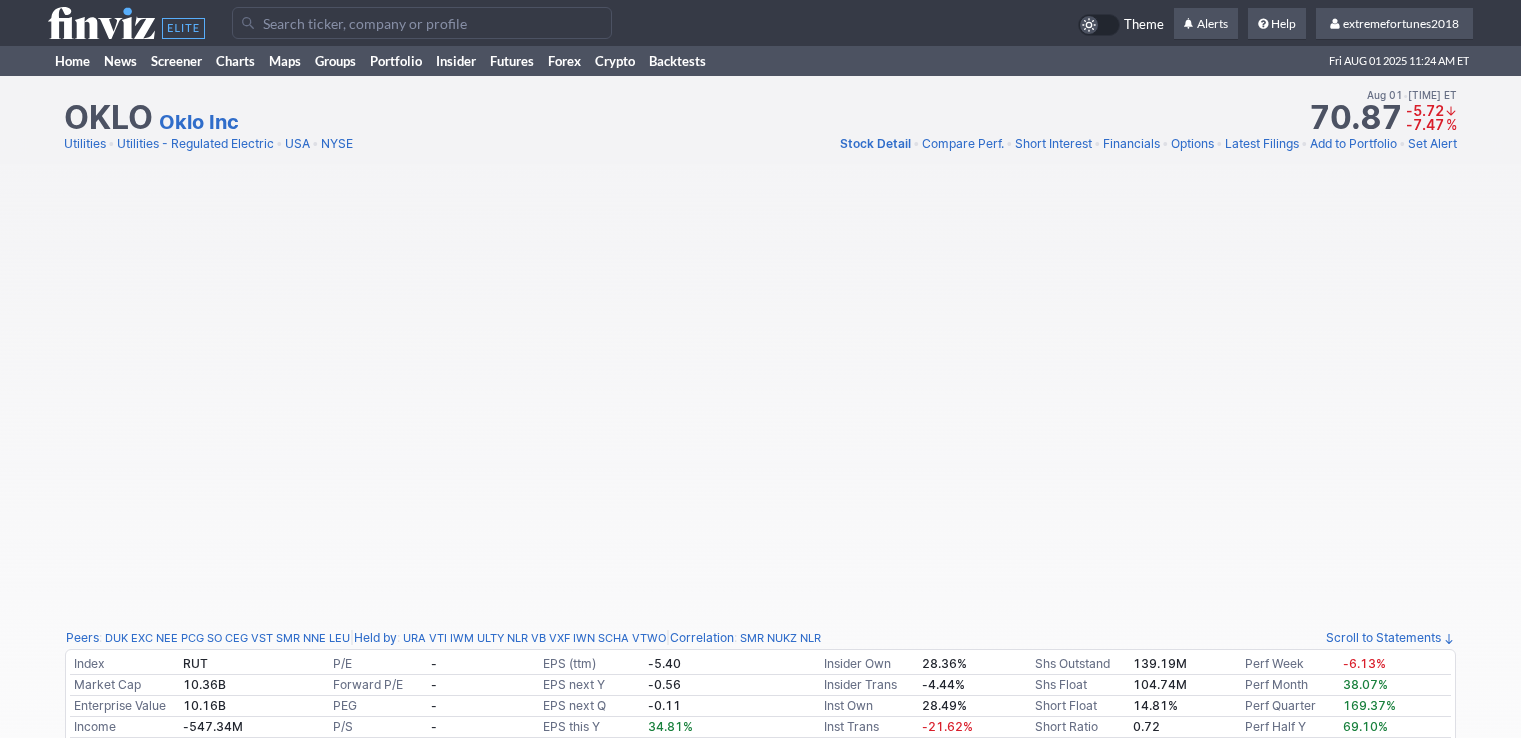 scroll, scrollTop: 0, scrollLeft: 0, axis: both 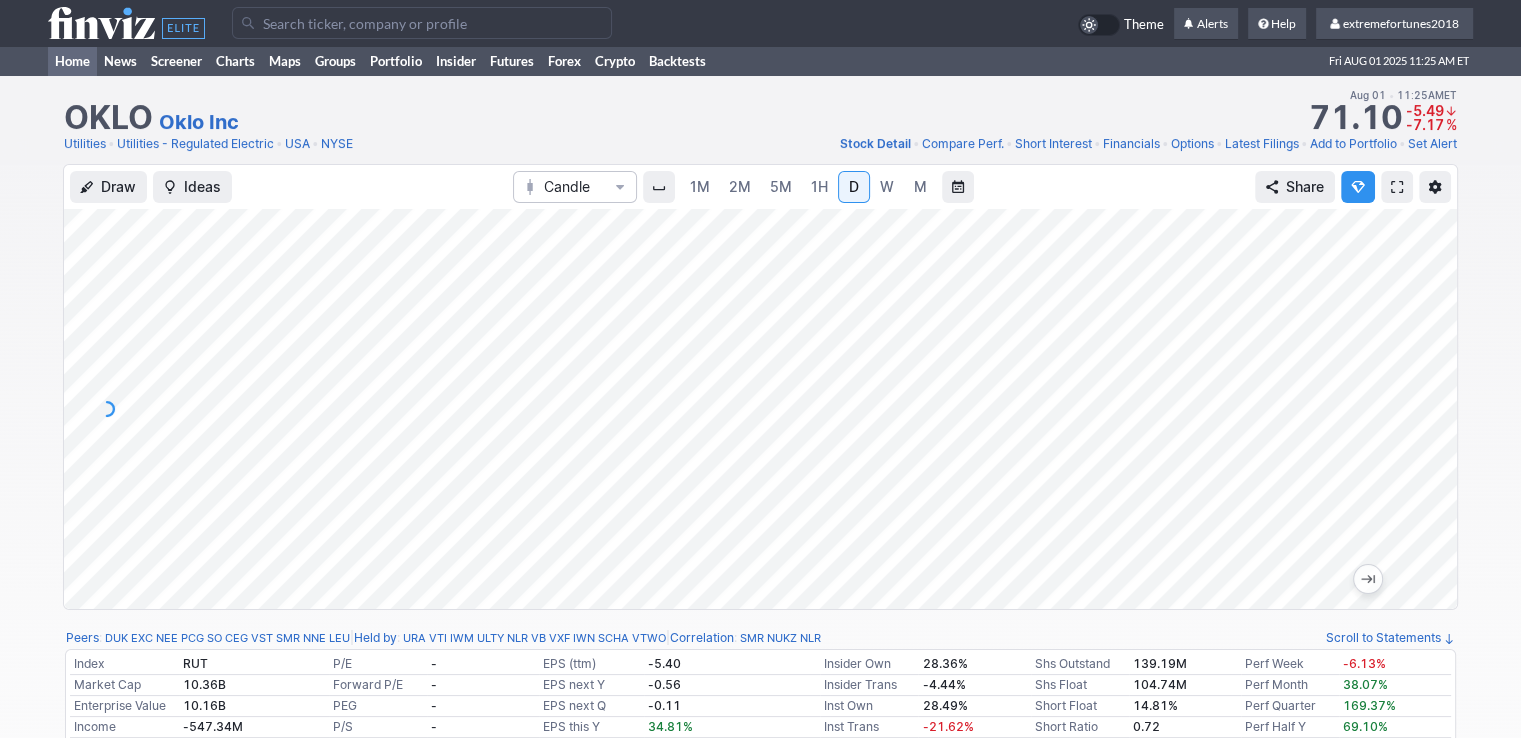 click on "Home" at bounding box center (72, 61) 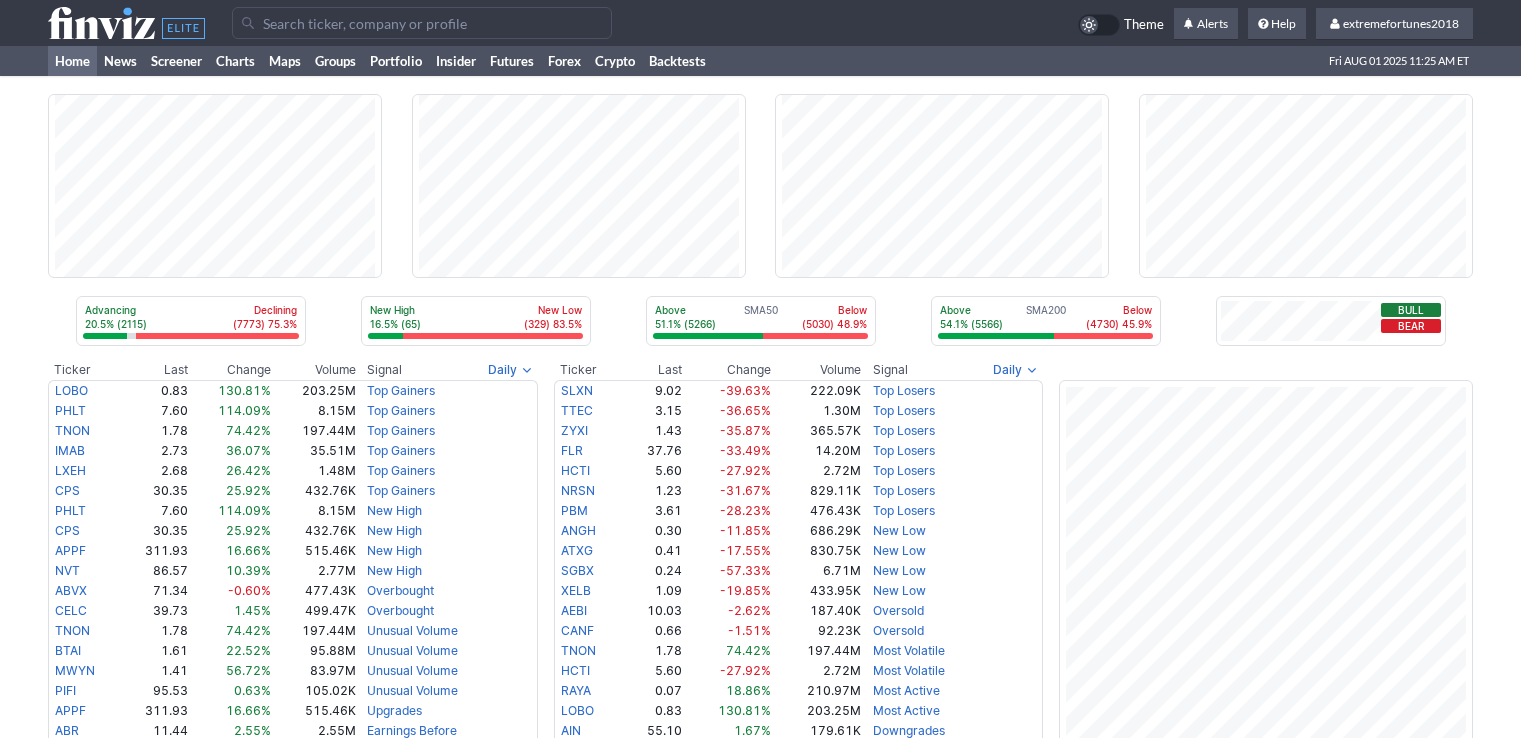 scroll, scrollTop: 0, scrollLeft: 0, axis: both 